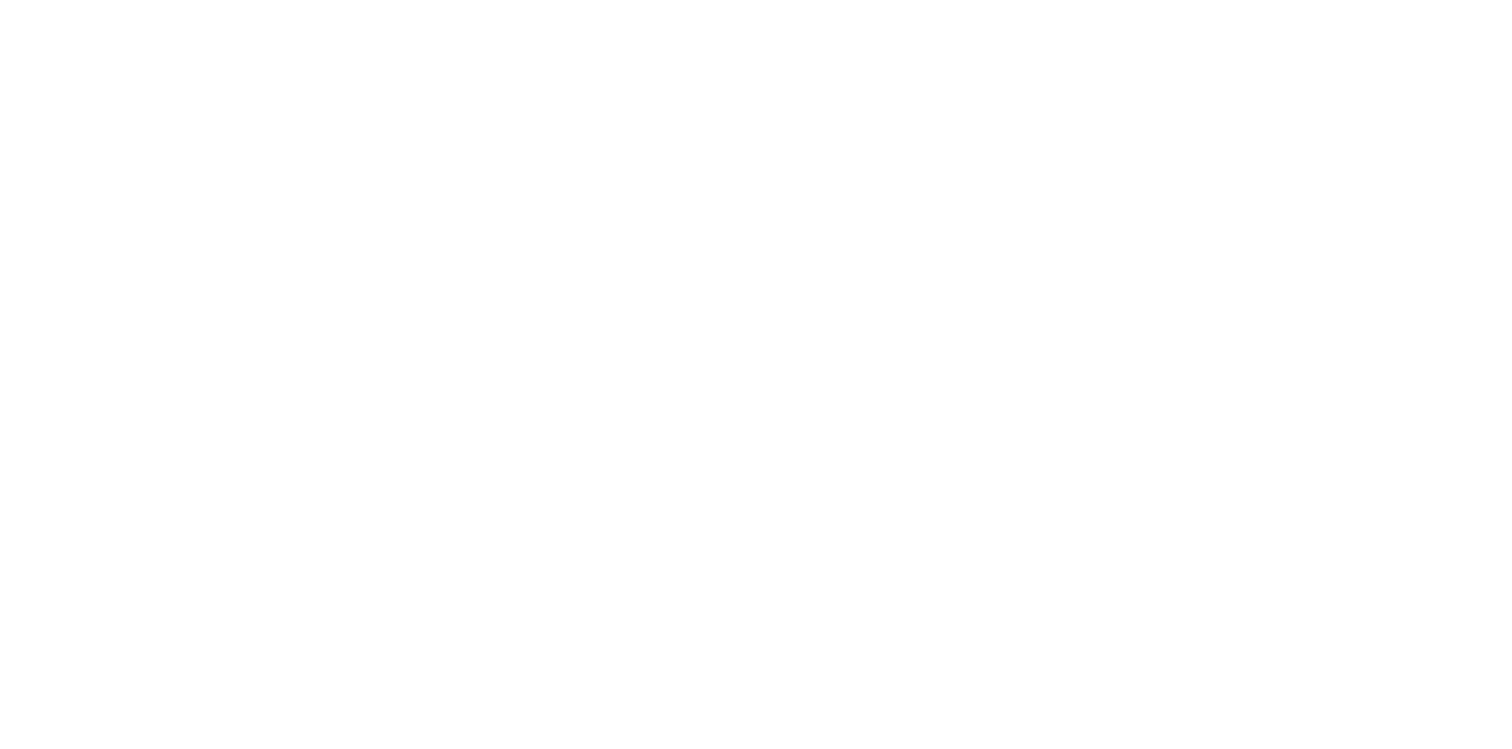 scroll, scrollTop: 0, scrollLeft: 0, axis: both 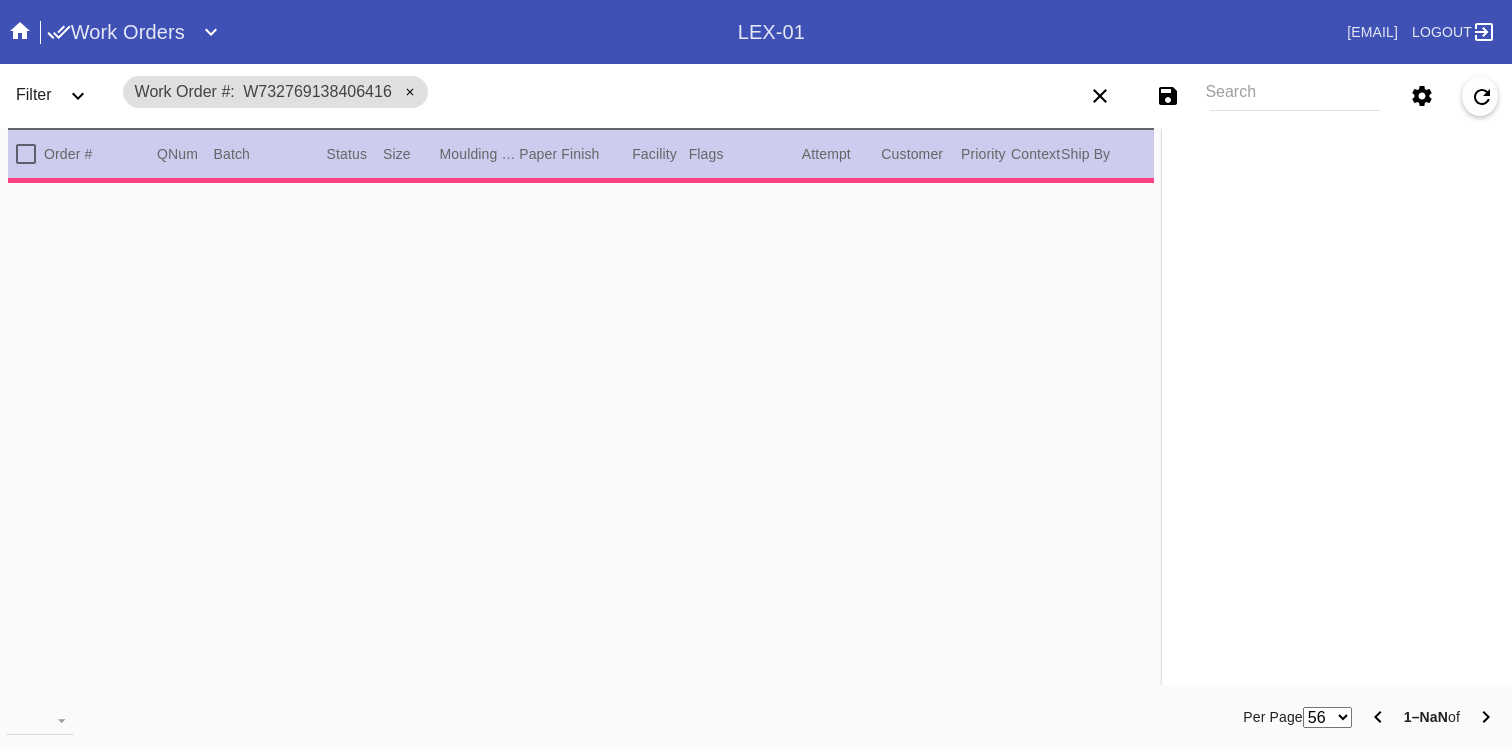 type on "2.5" 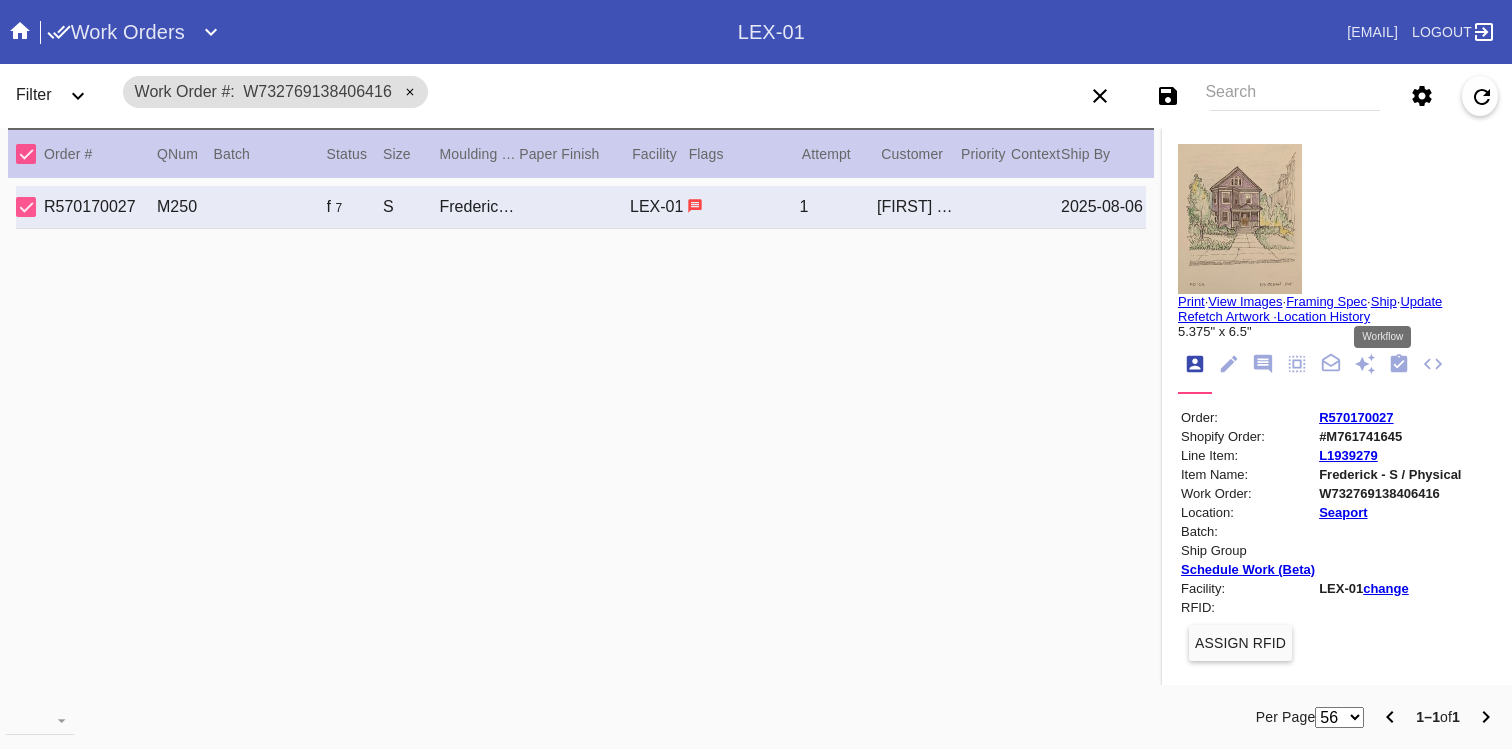 click 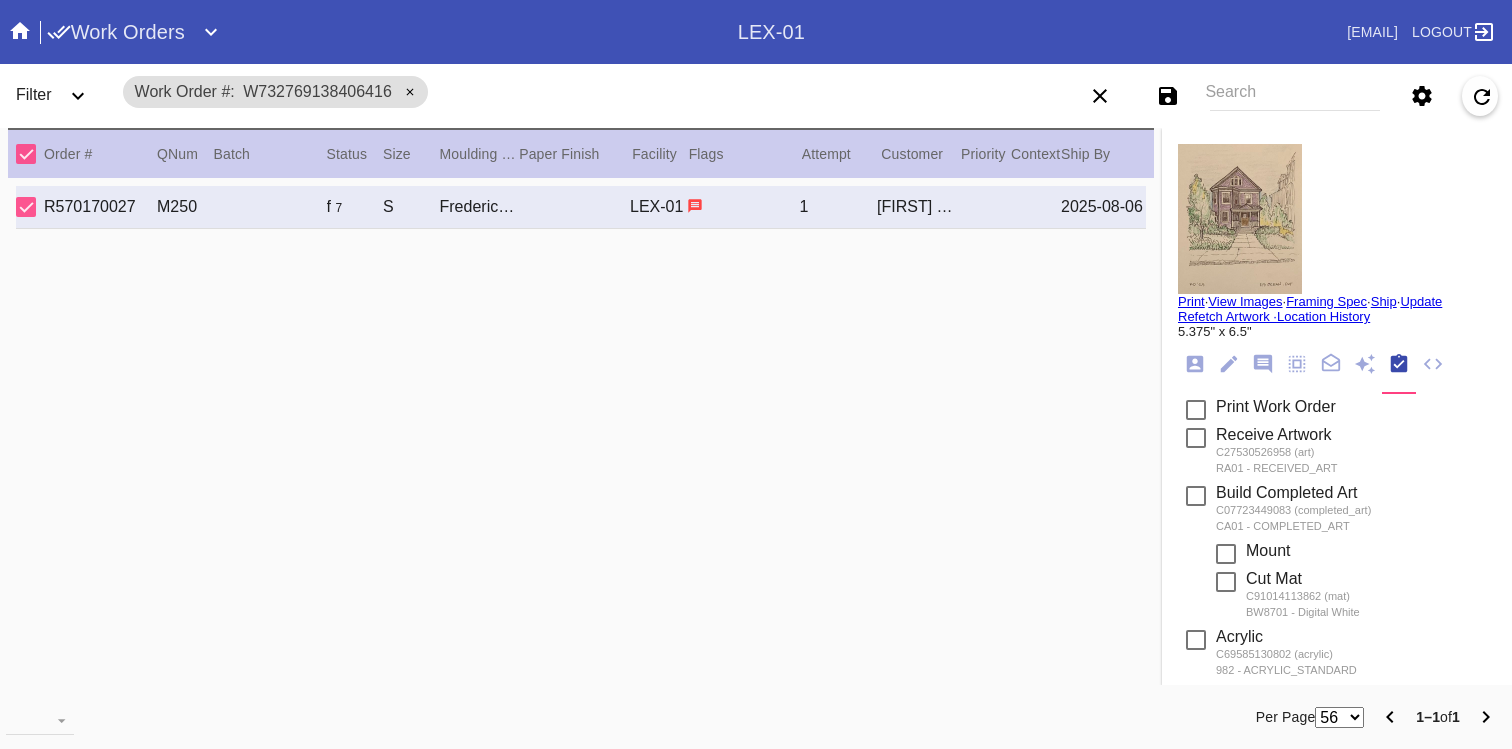 click 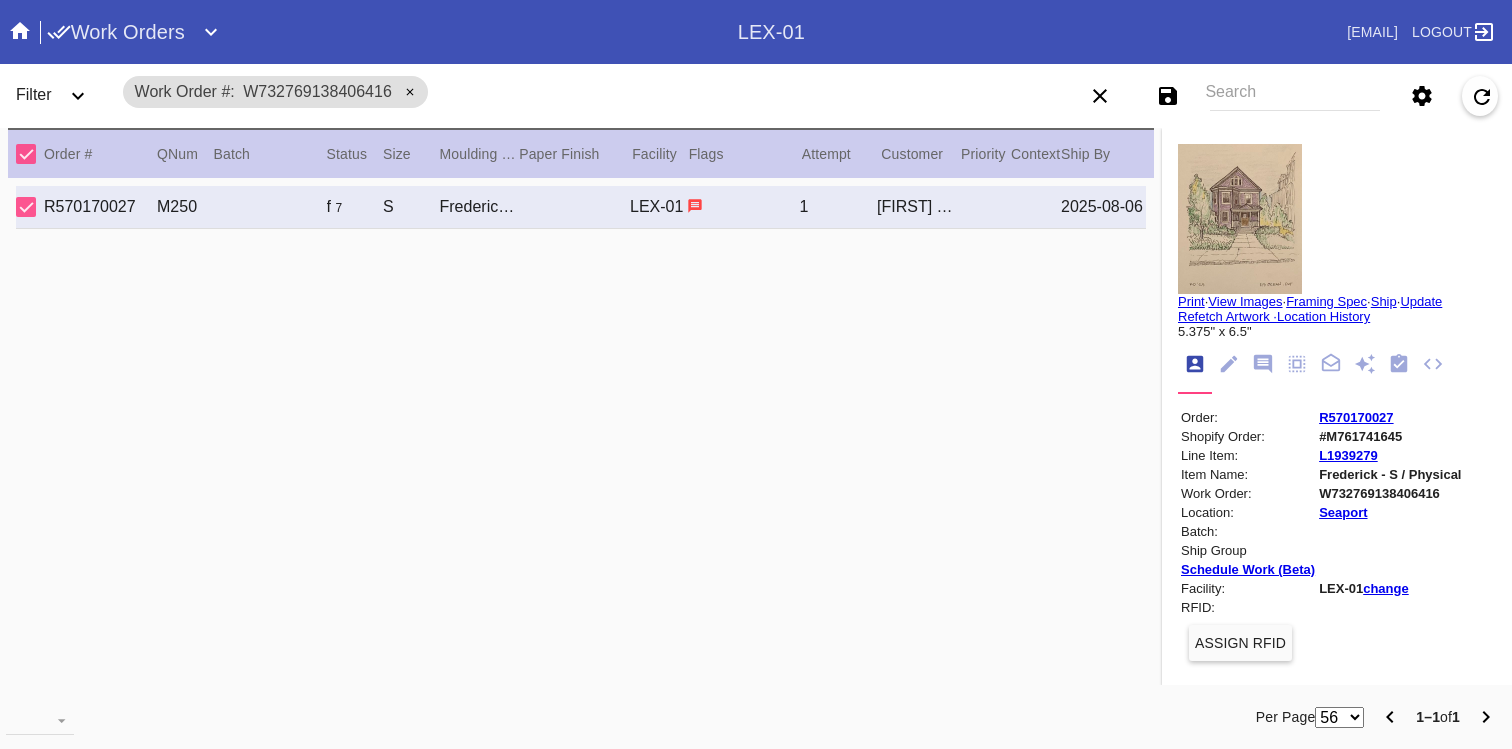 click 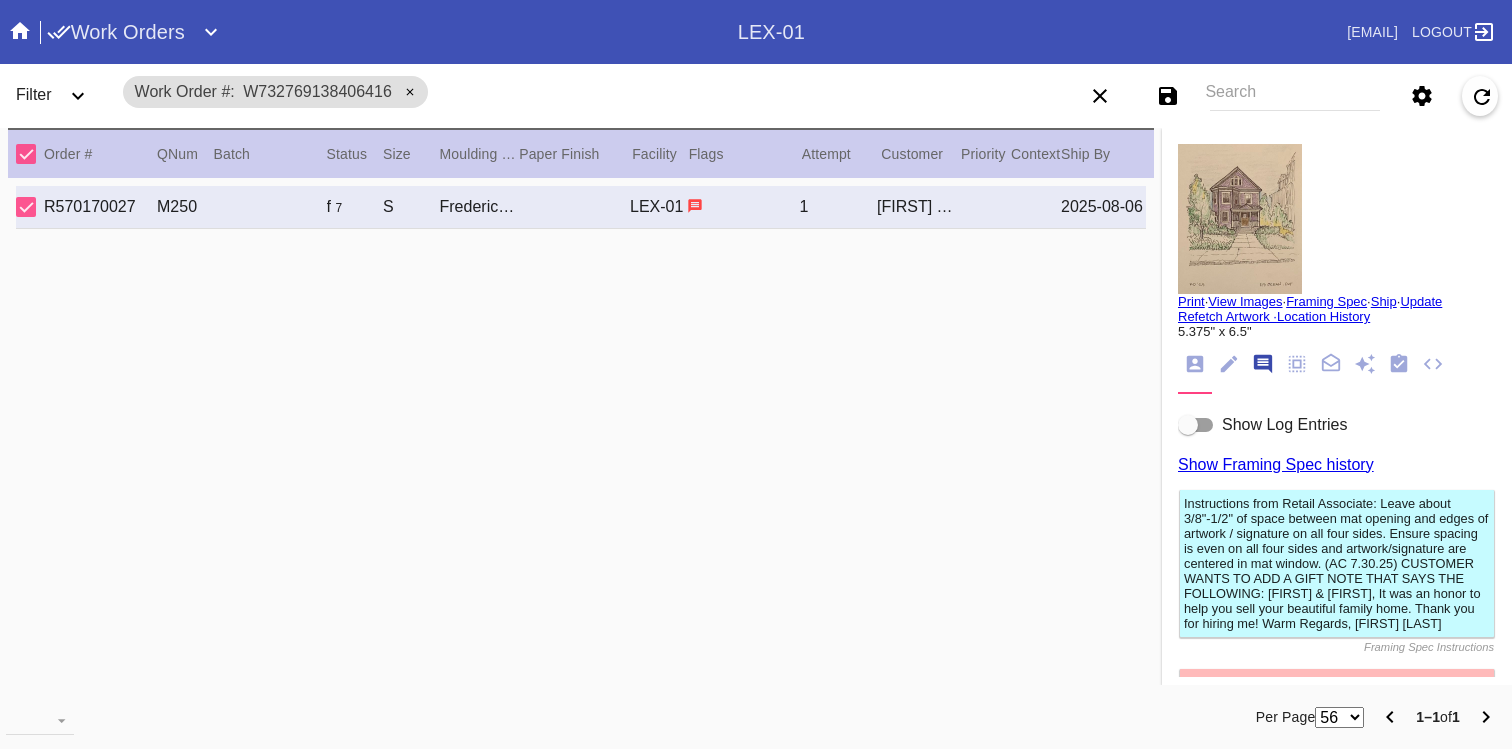 scroll, scrollTop: 123, scrollLeft: 0, axis: vertical 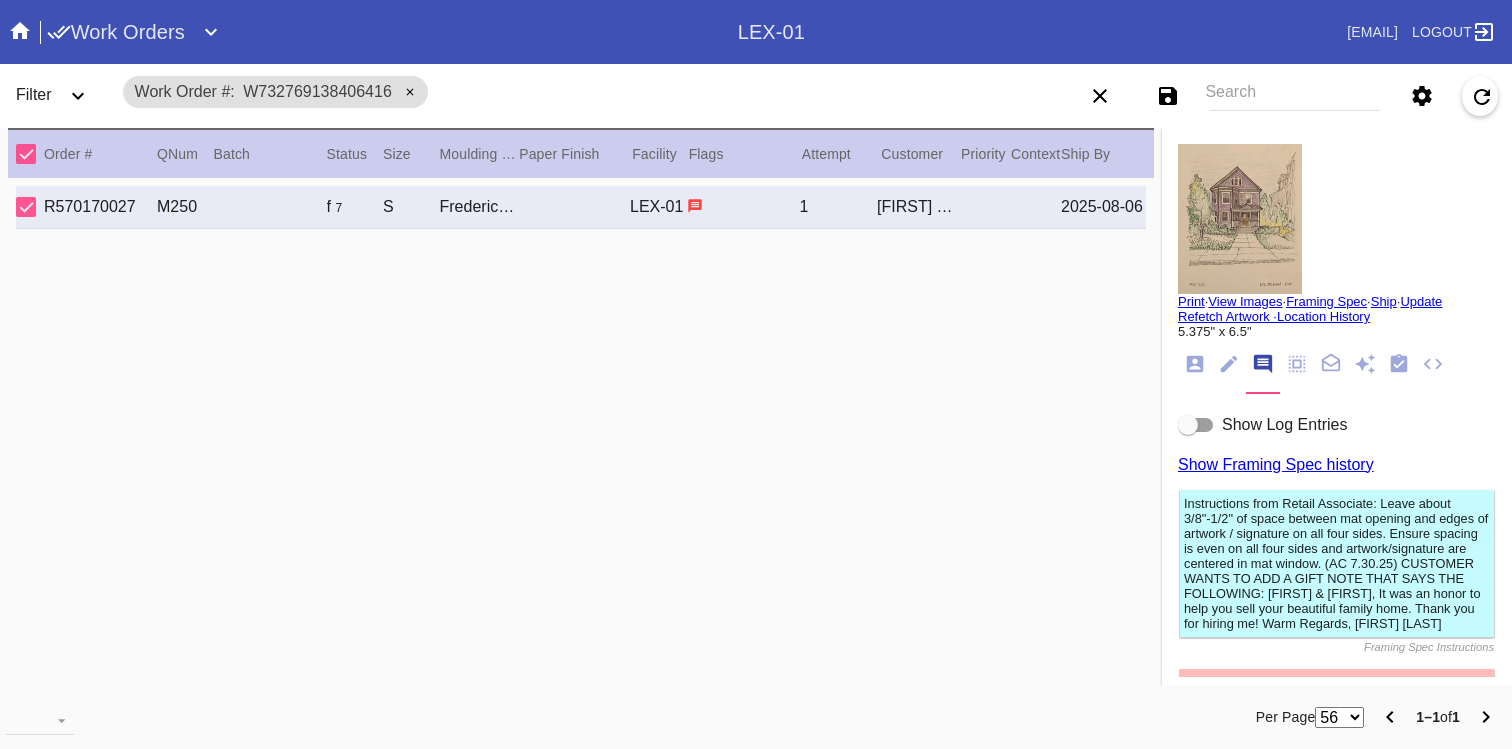 click at bounding box center (1196, 425) 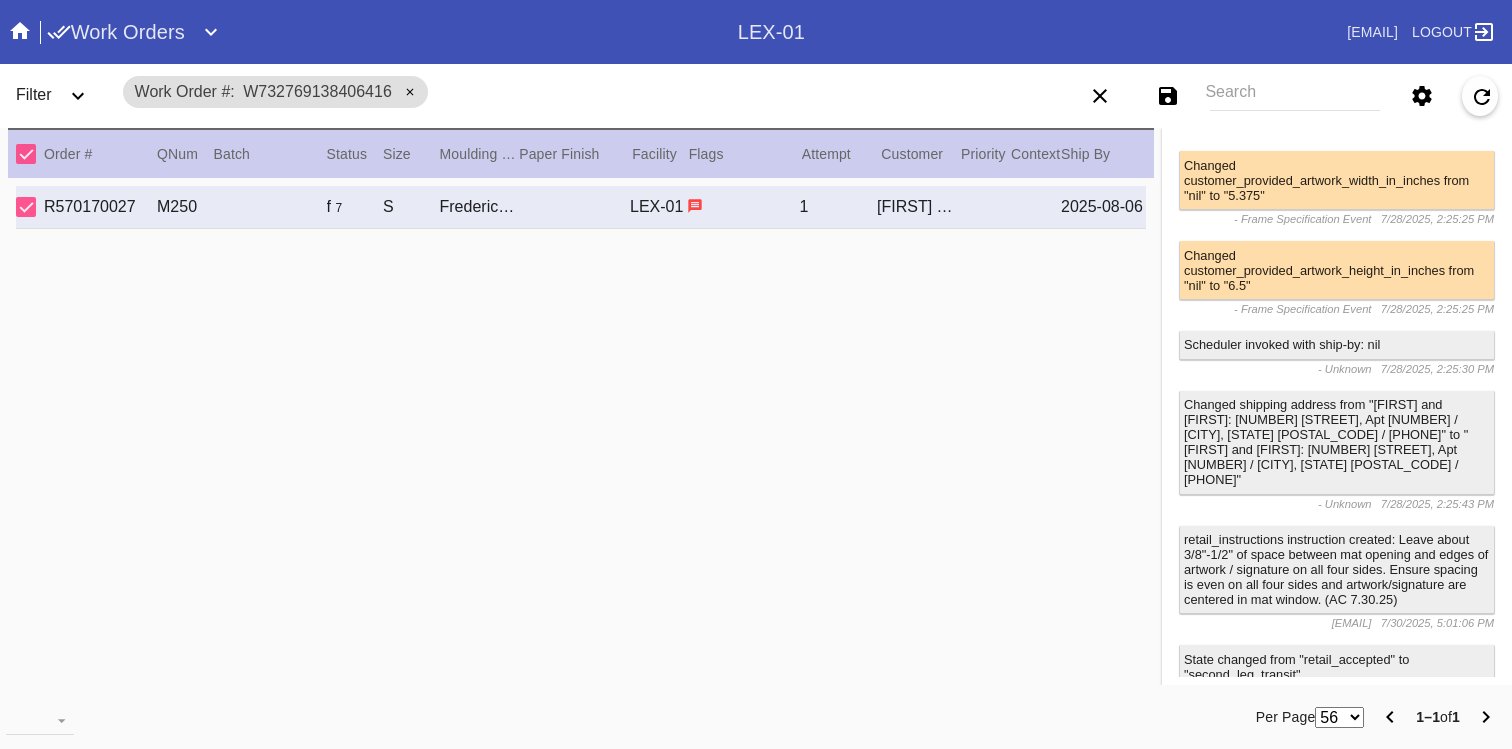 scroll, scrollTop: 0, scrollLeft: 0, axis: both 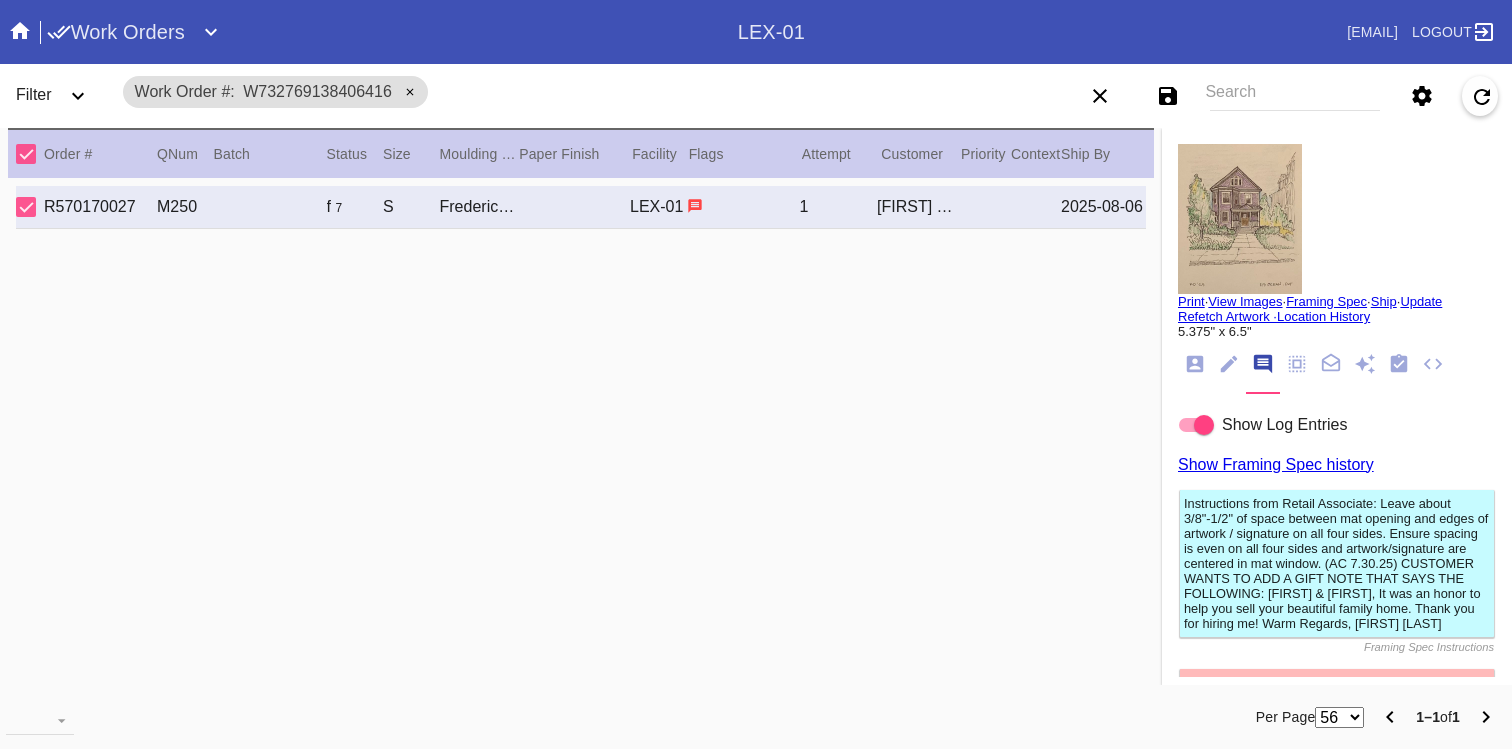 click 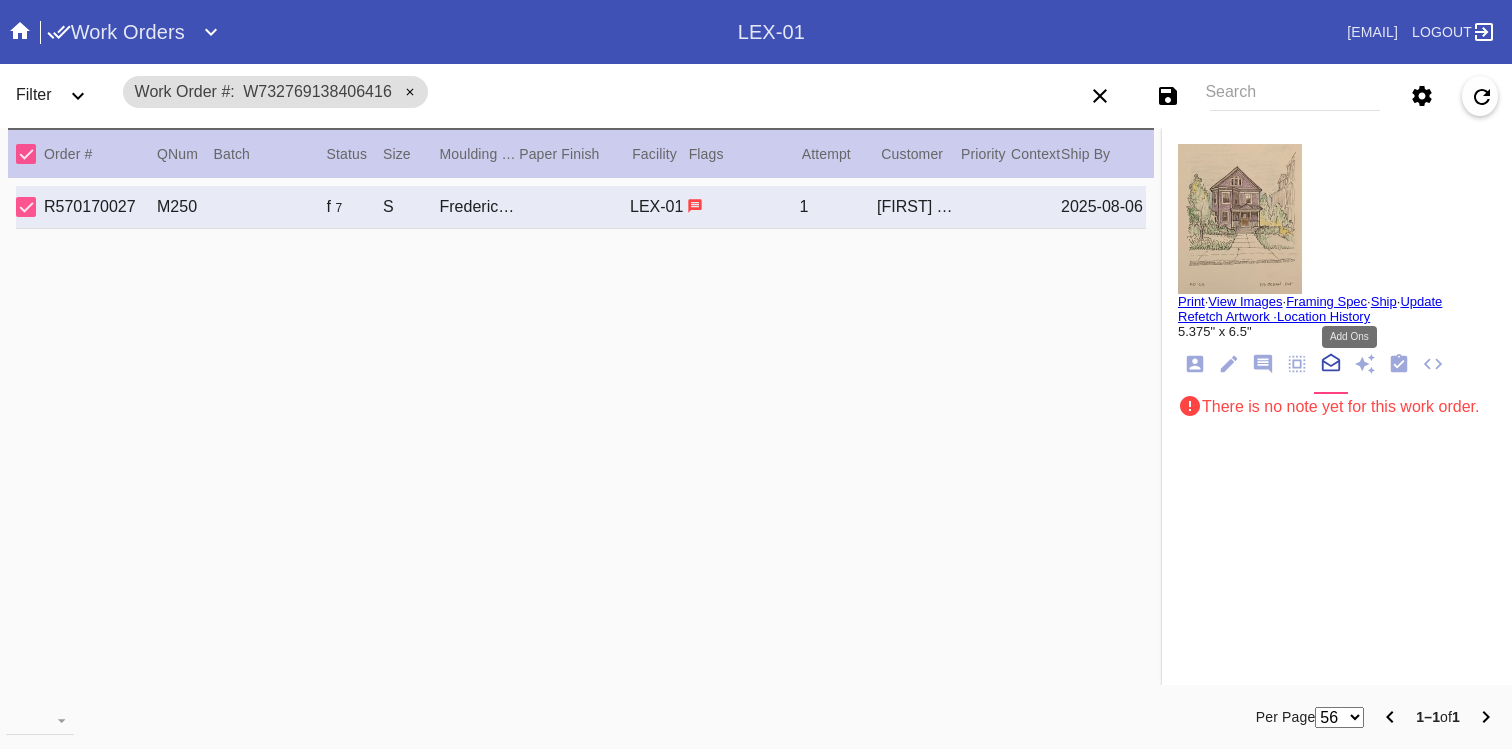 click 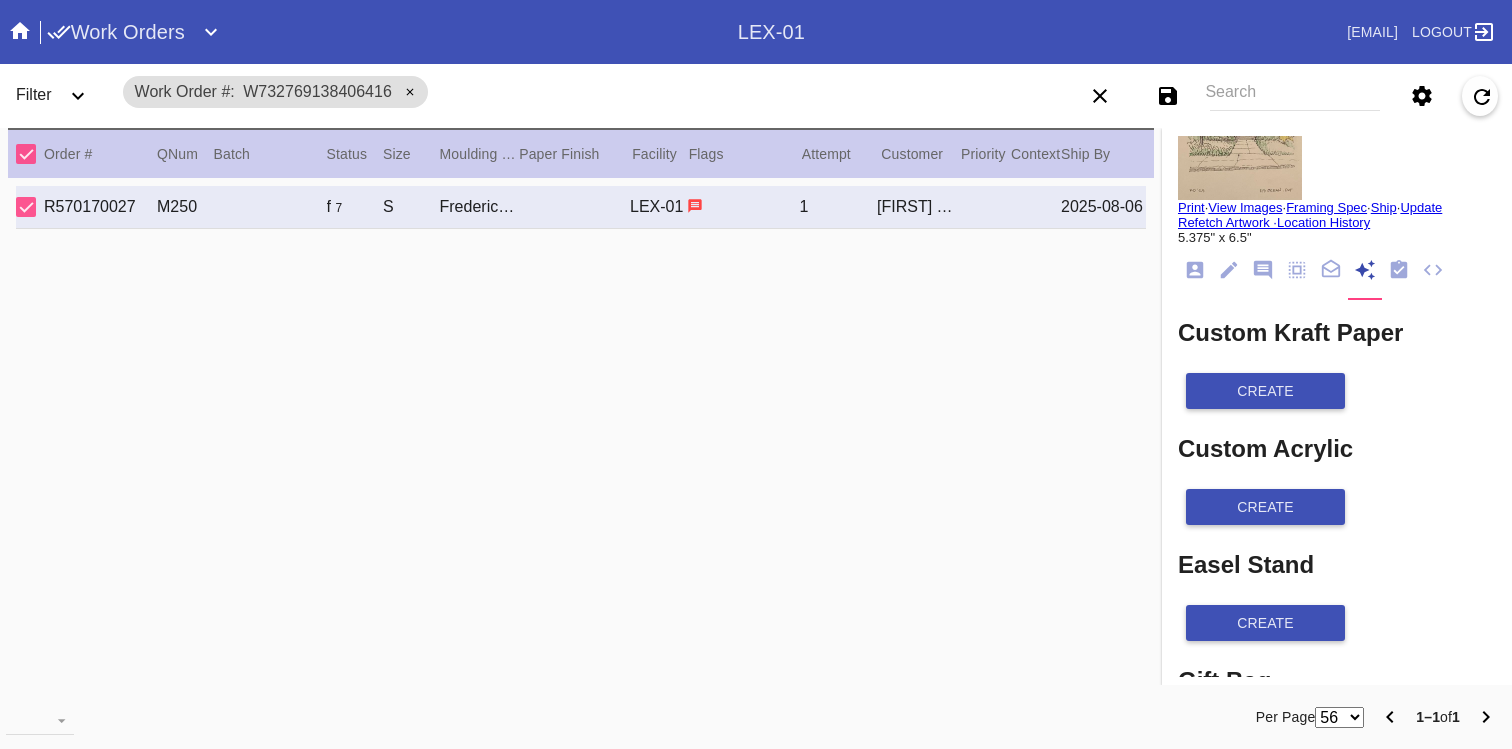 scroll, scrollTop: 0, scrollLeft: 0, axis: both 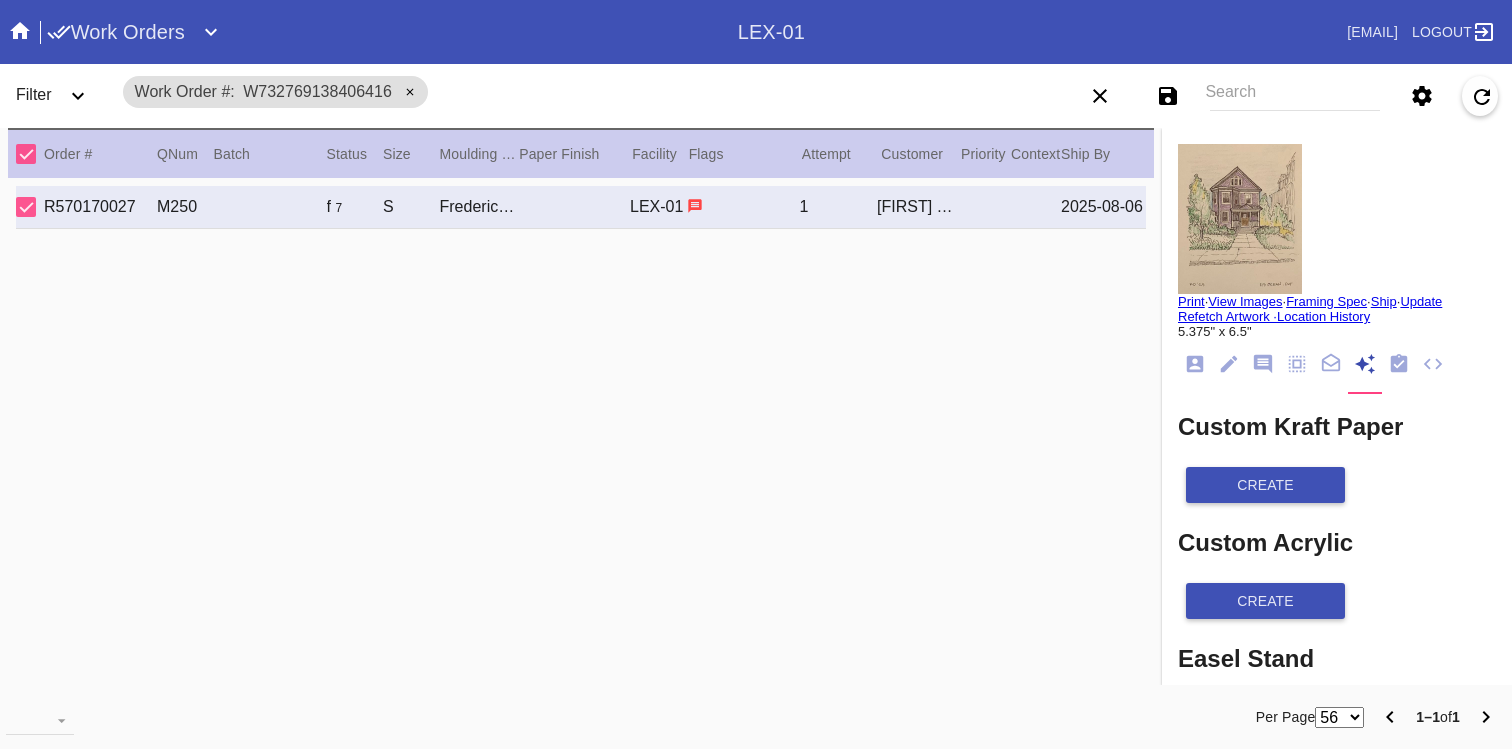 click 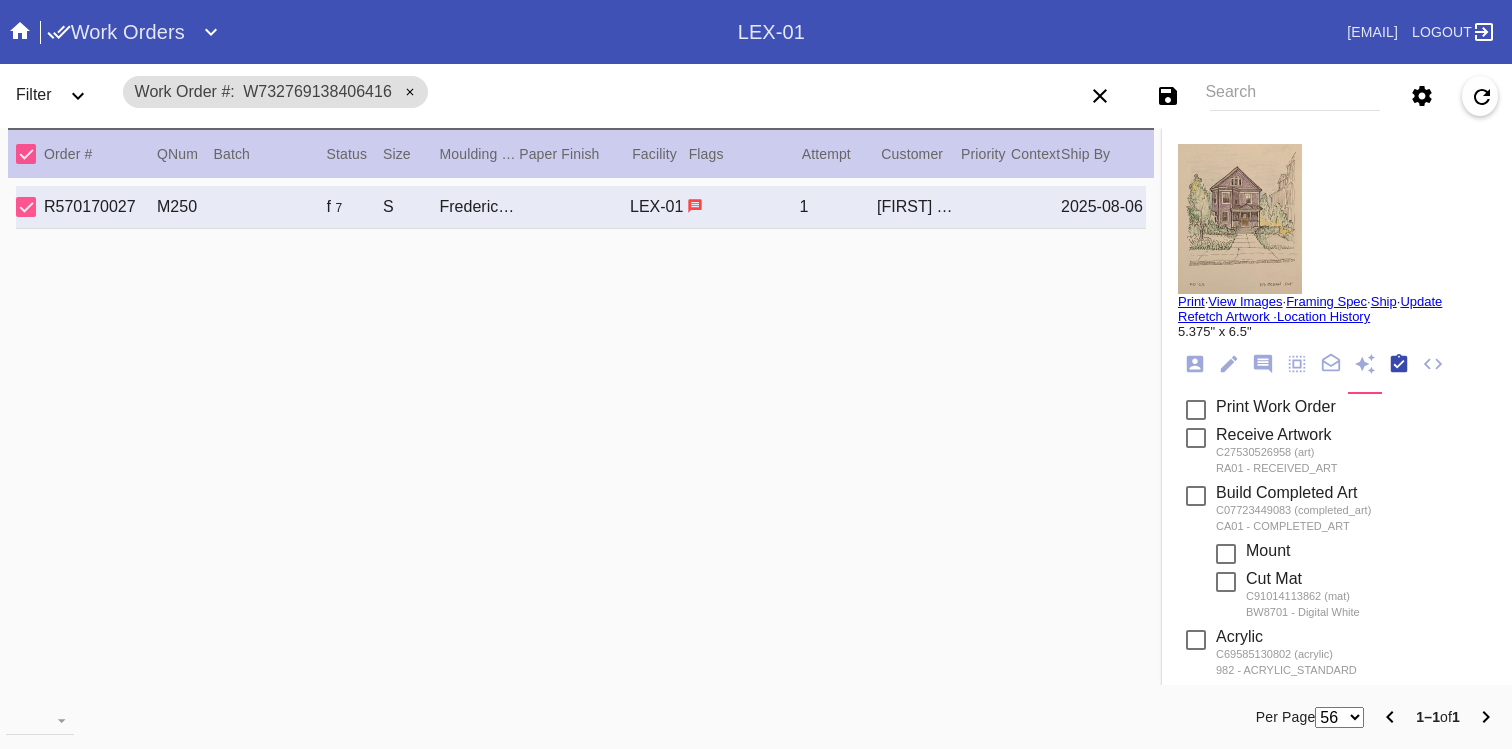 scroll, scrollTop: 320, scrollLeft: 0, axis: vertical 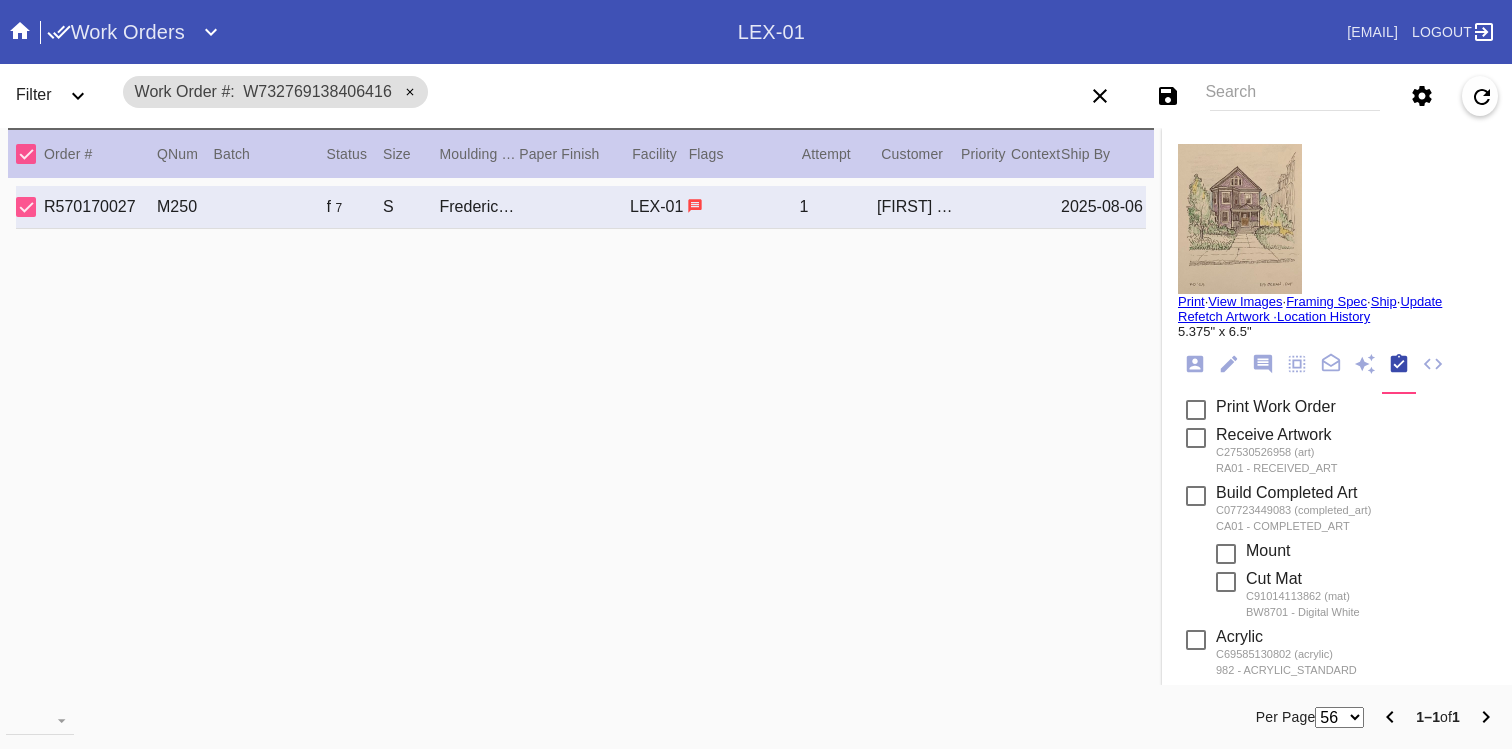 click 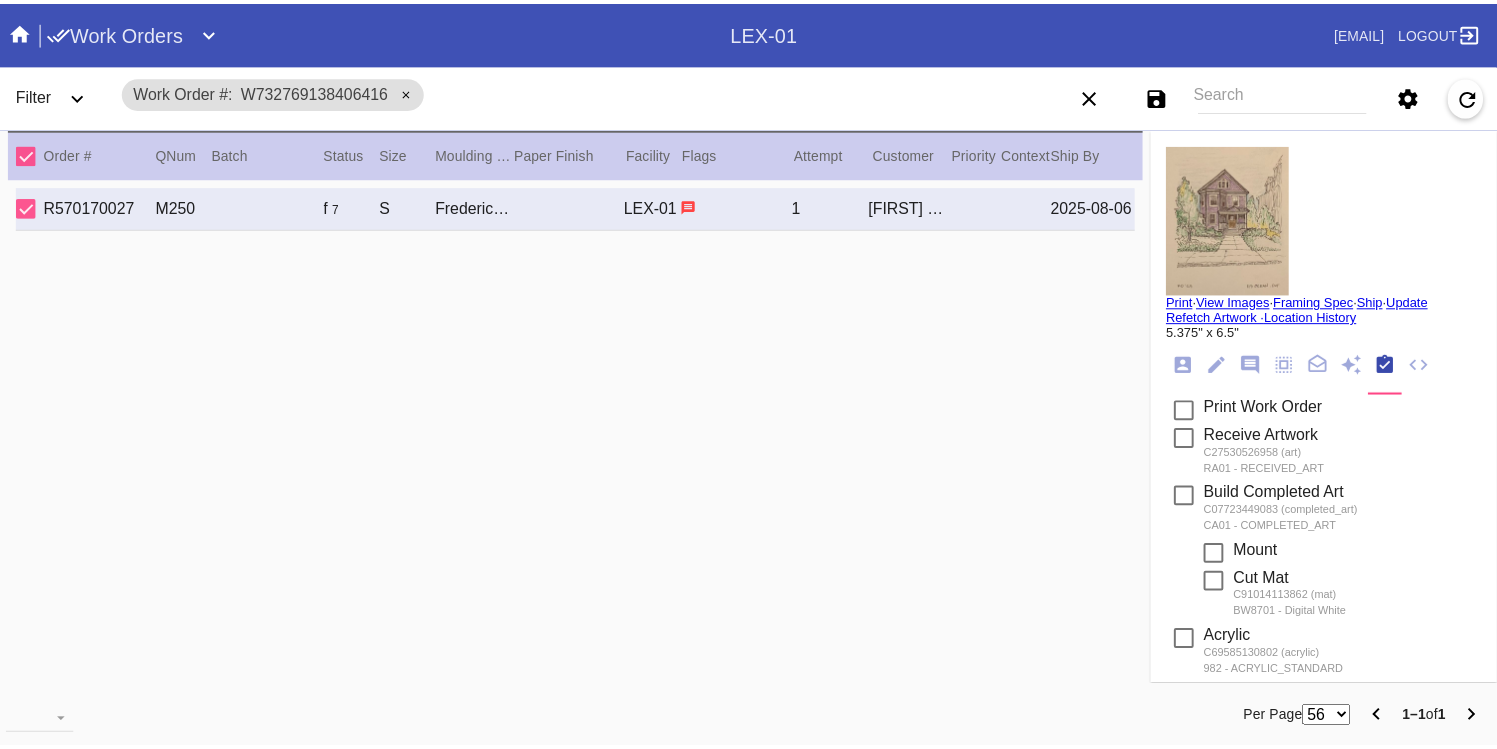 scroll, scrollTop: 24, scrollLeft: 0, axis: vertical 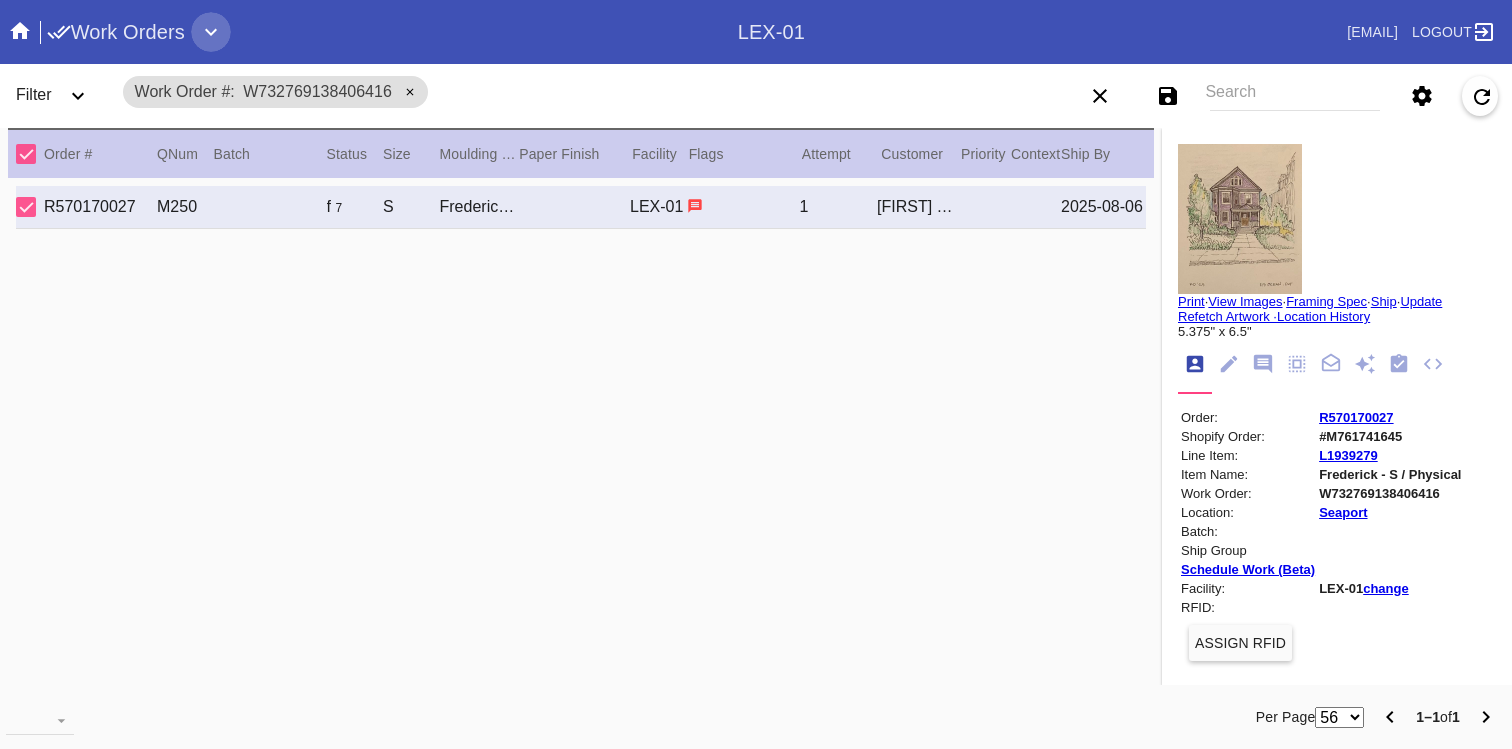 click 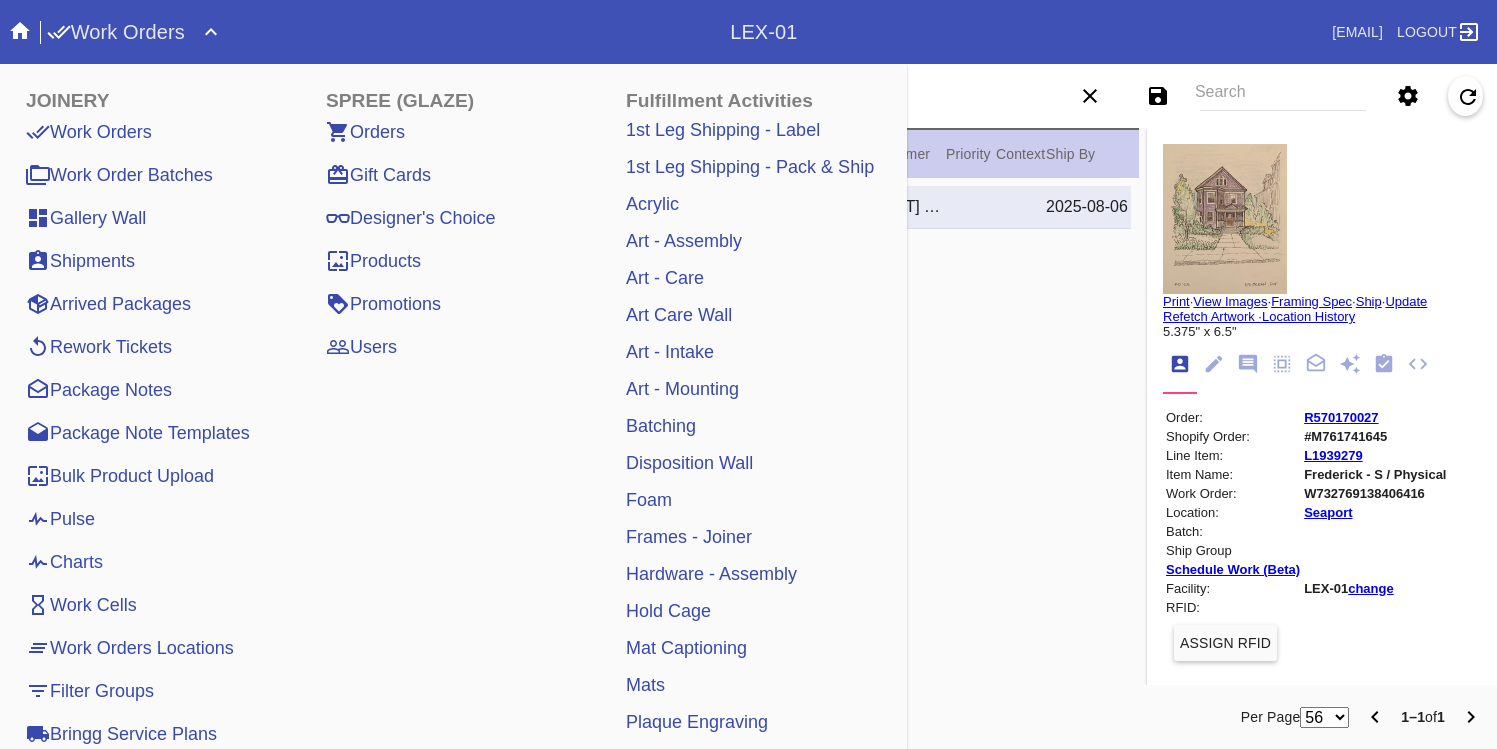 click on "Package Notes" at bounding box center (99, 390) 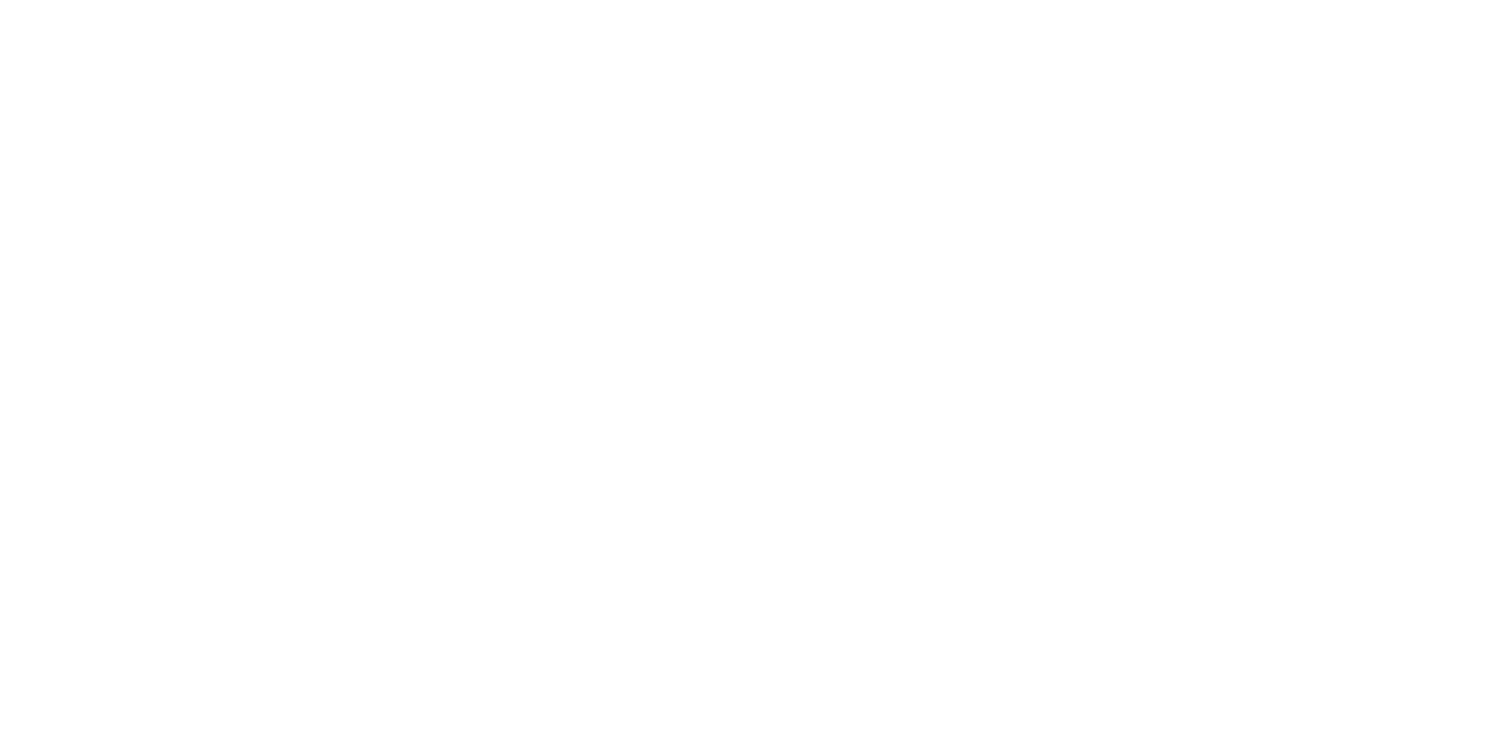 scroll, scrollTop: 0, scrollLeft: 0, axis: both 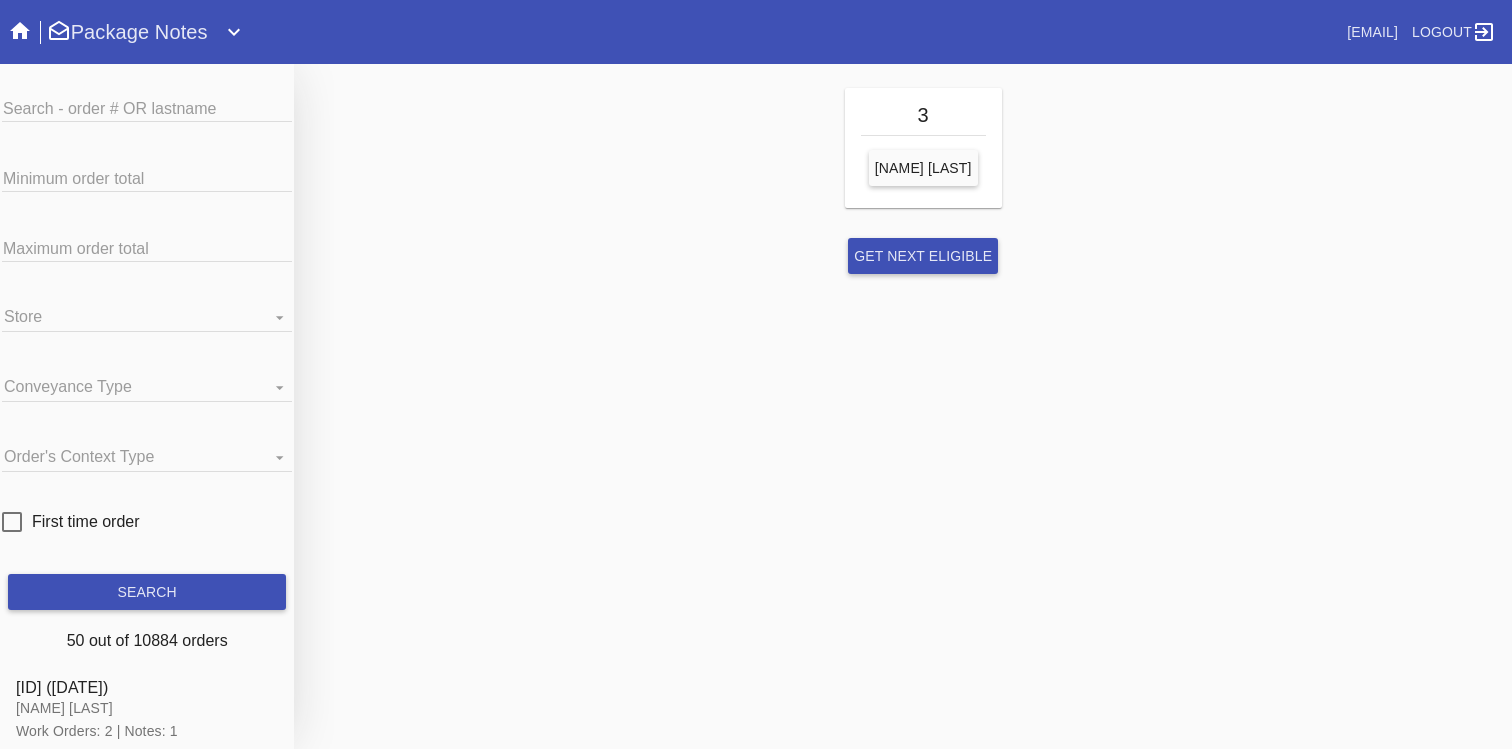 click on "Search - order # OR lastname" at bounding box center [147, 107] 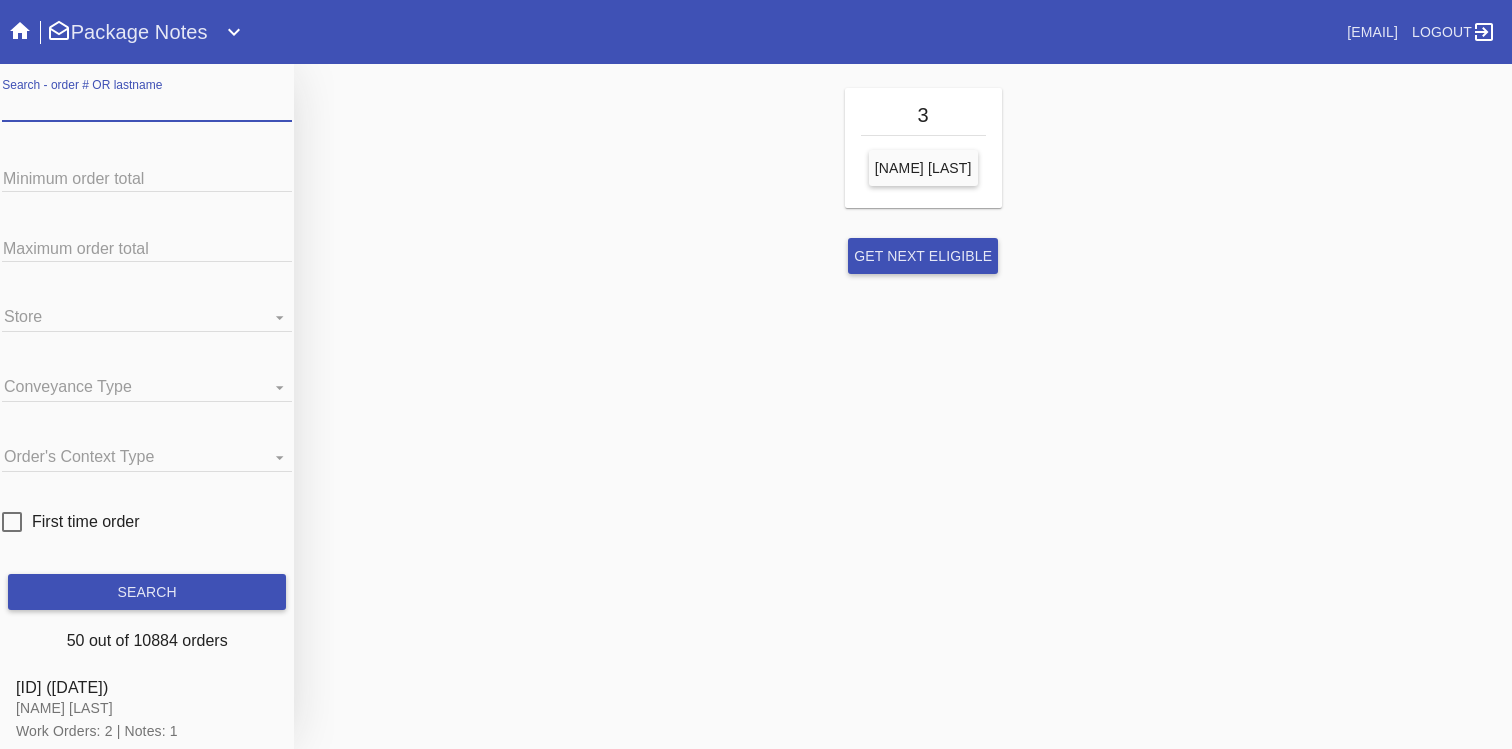 paste on "R570170027" 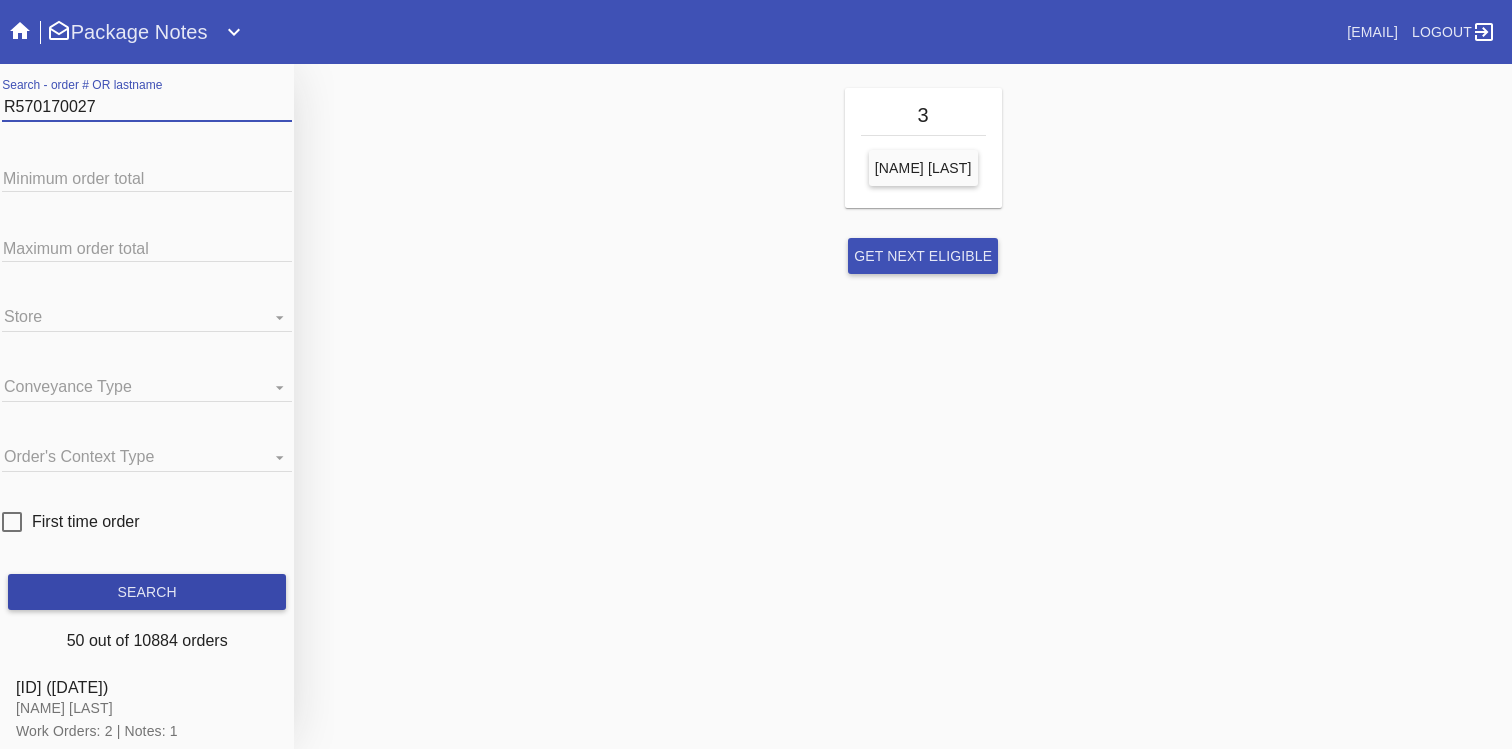 type on "R570170027" 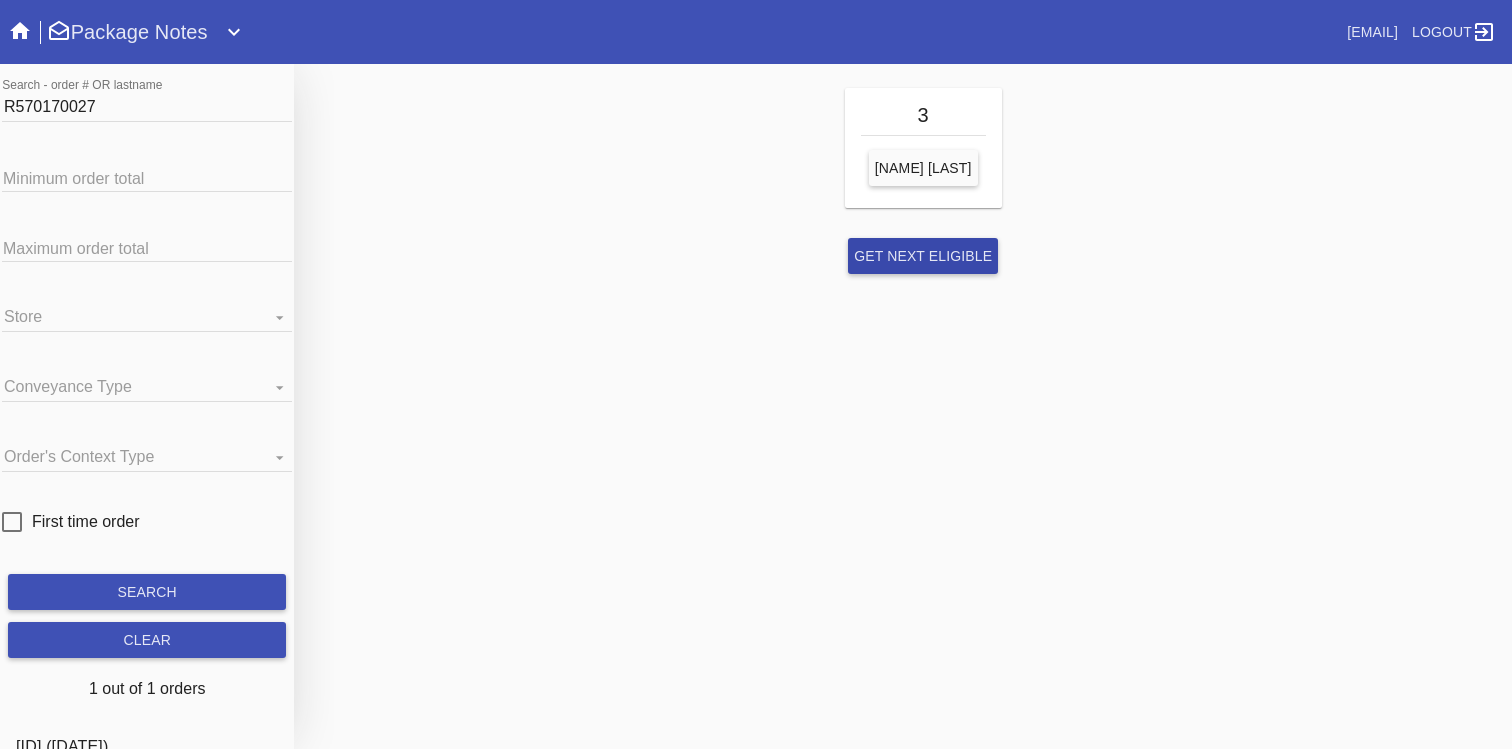 click on "get next eligible" 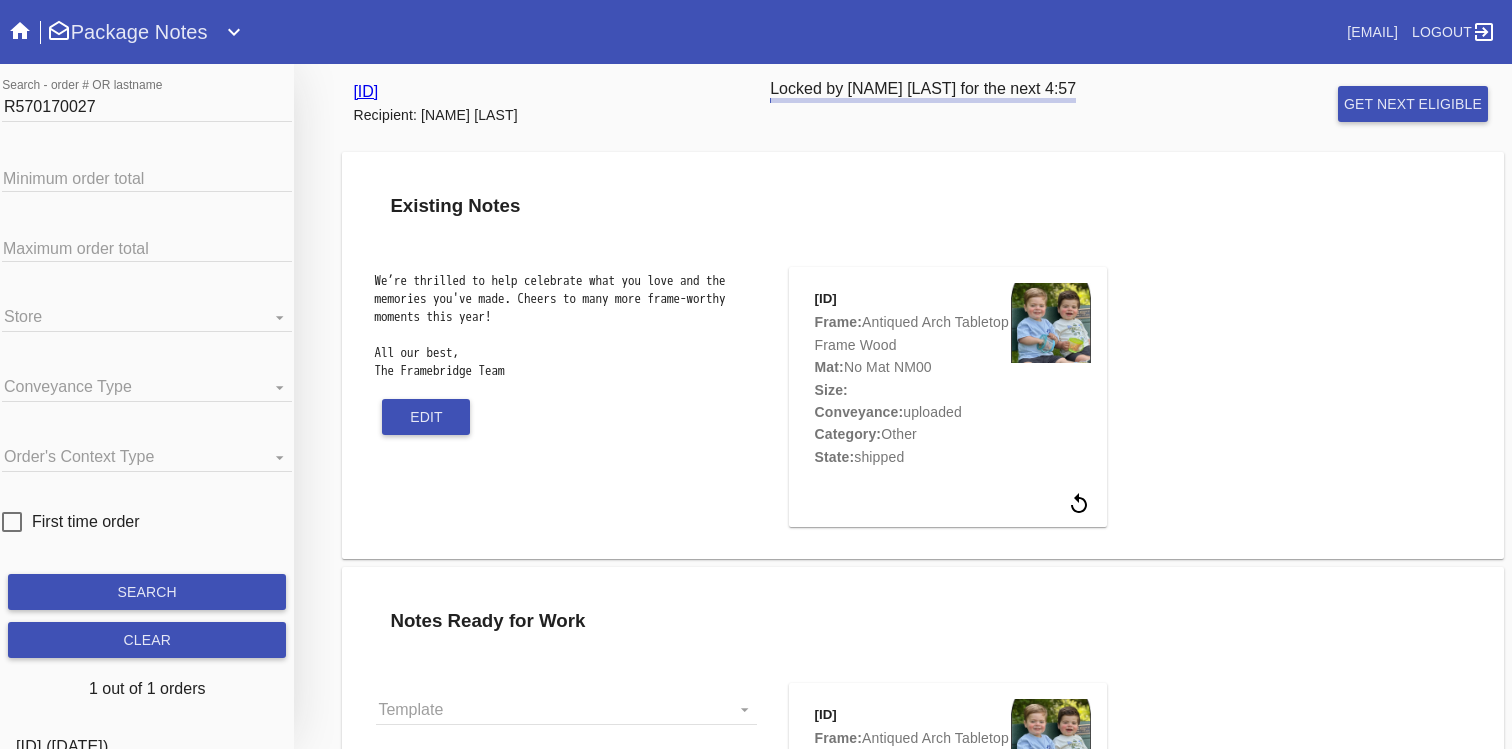 click on "R570170027" at bounding box center (147, 107) 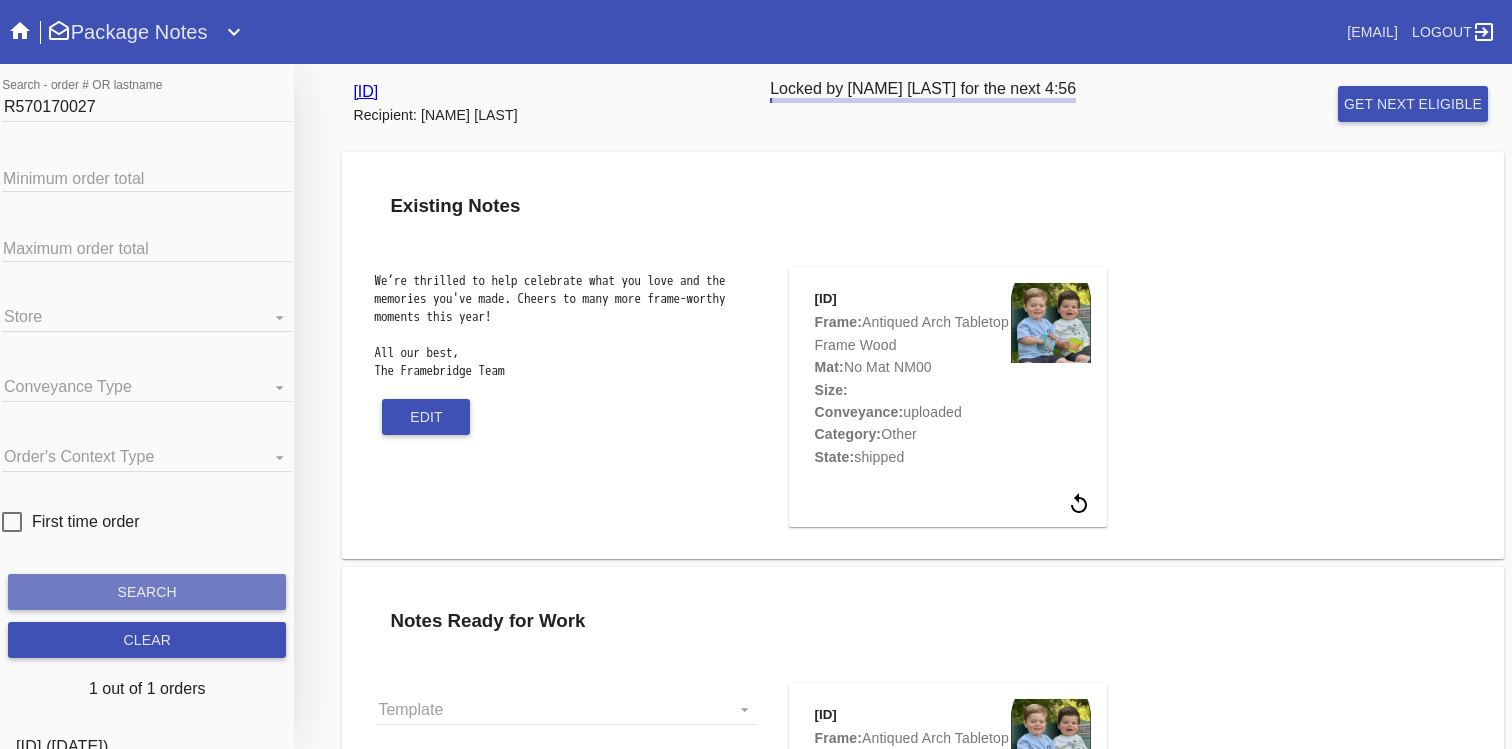 click on "search" at bounding box center (147, 592) 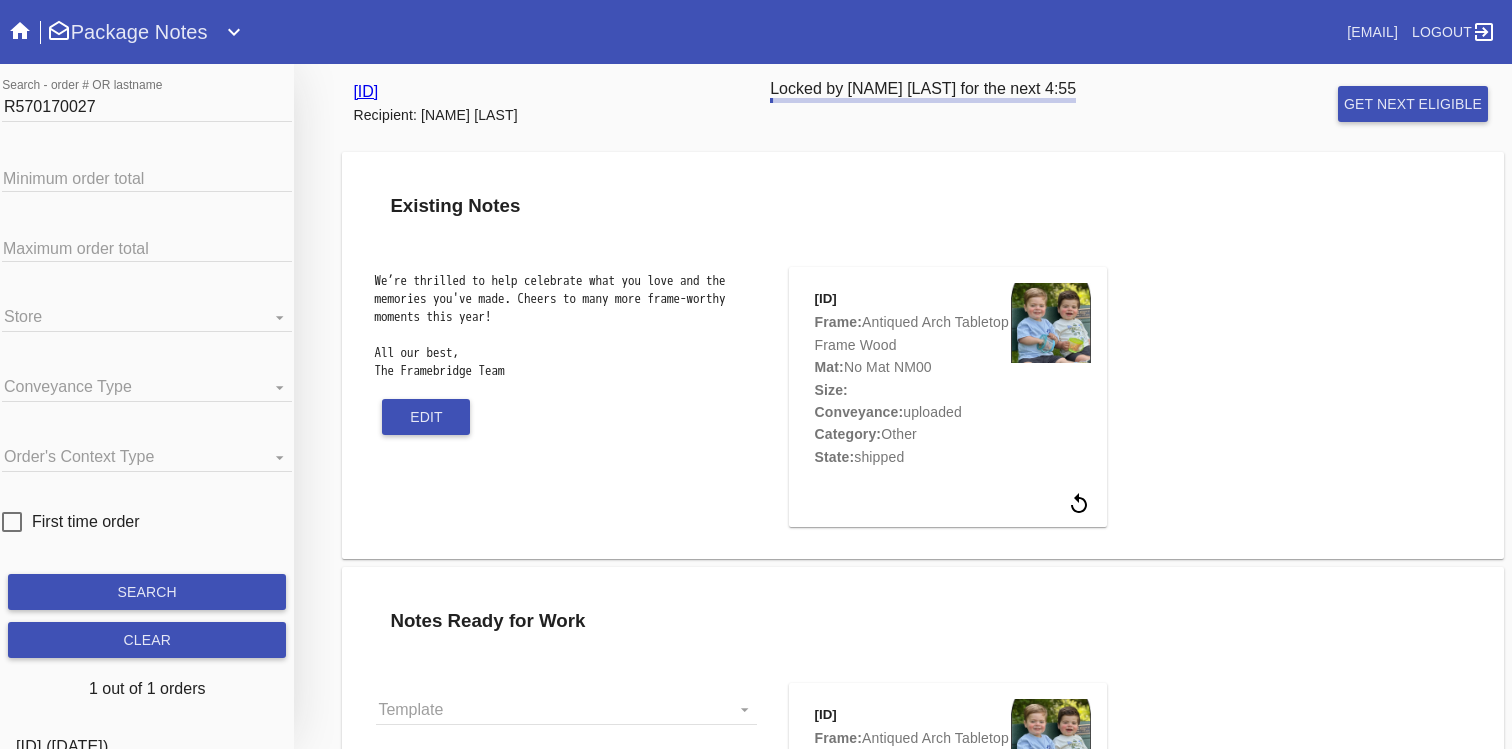 scroll, scrollTop: 77, scrollLeft: 0, axis: vertical 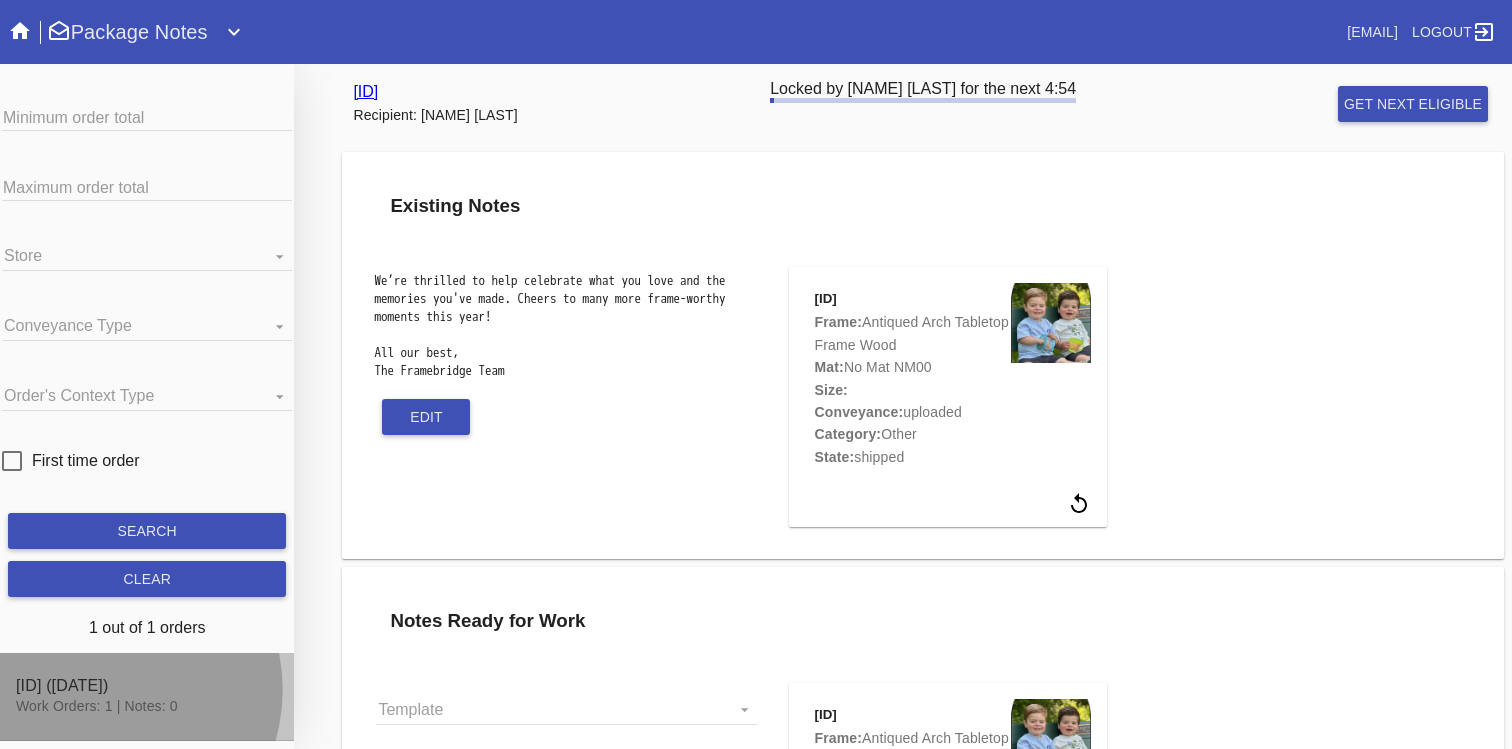 click at bounding box center (147, 697) 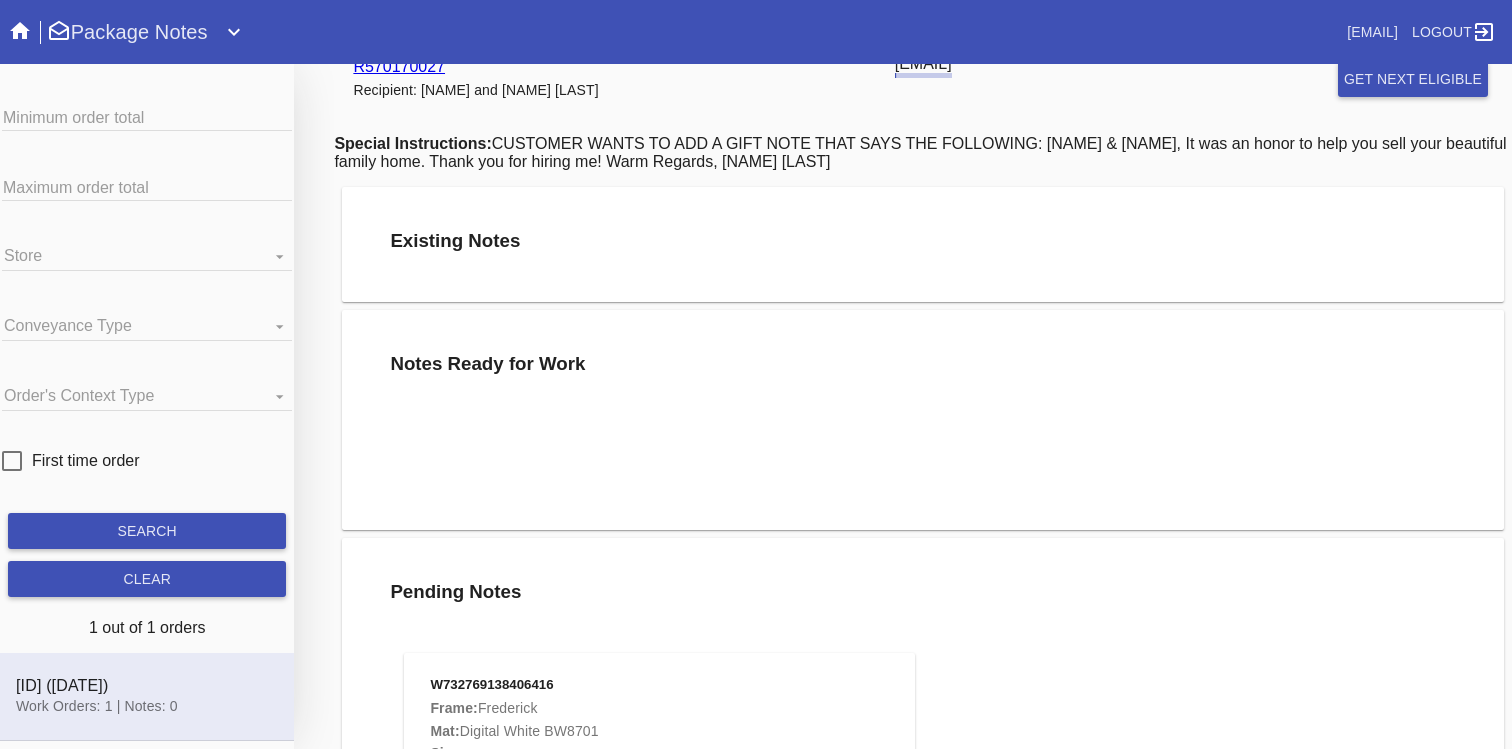 scroll, scrollTop: 0, scrollLeft: 0, axis: both 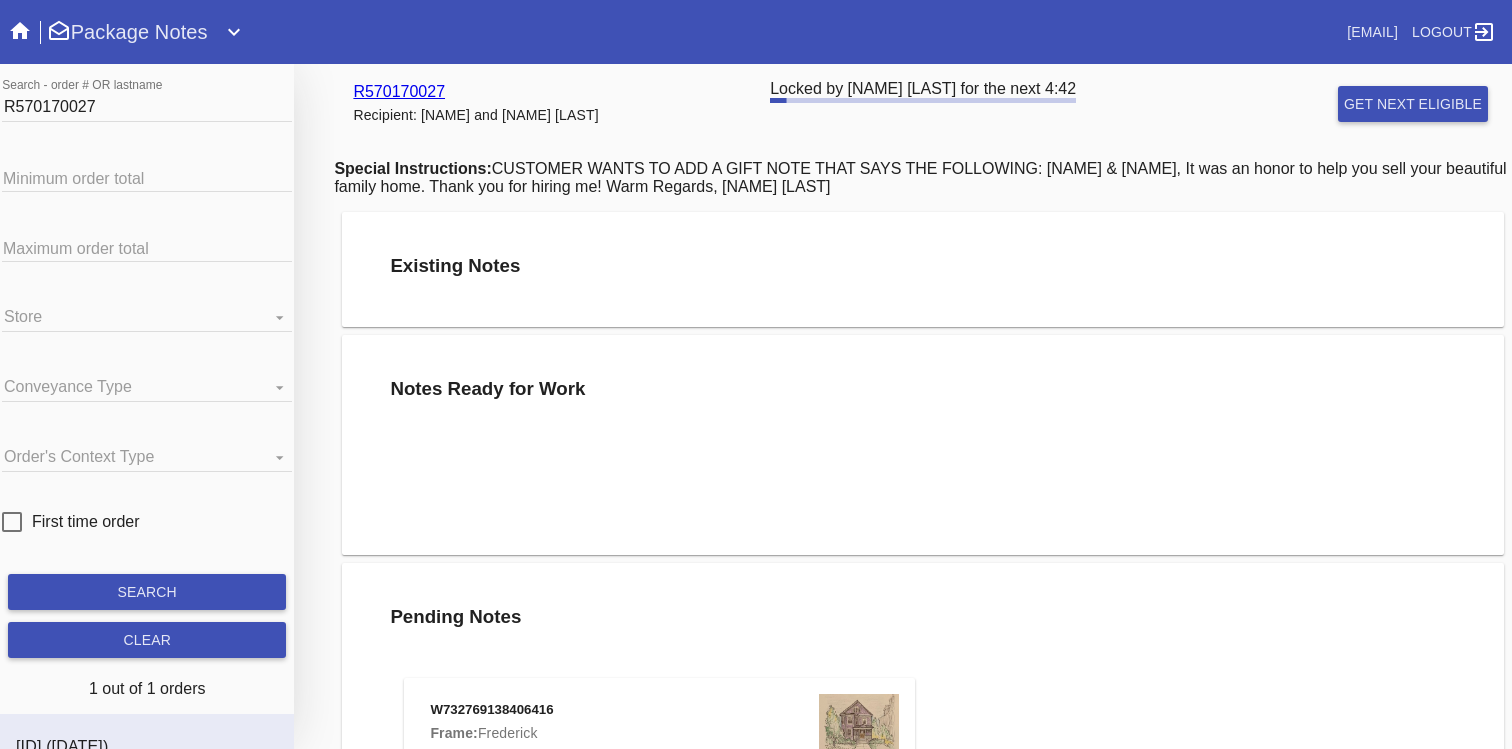 click on "R570170027" 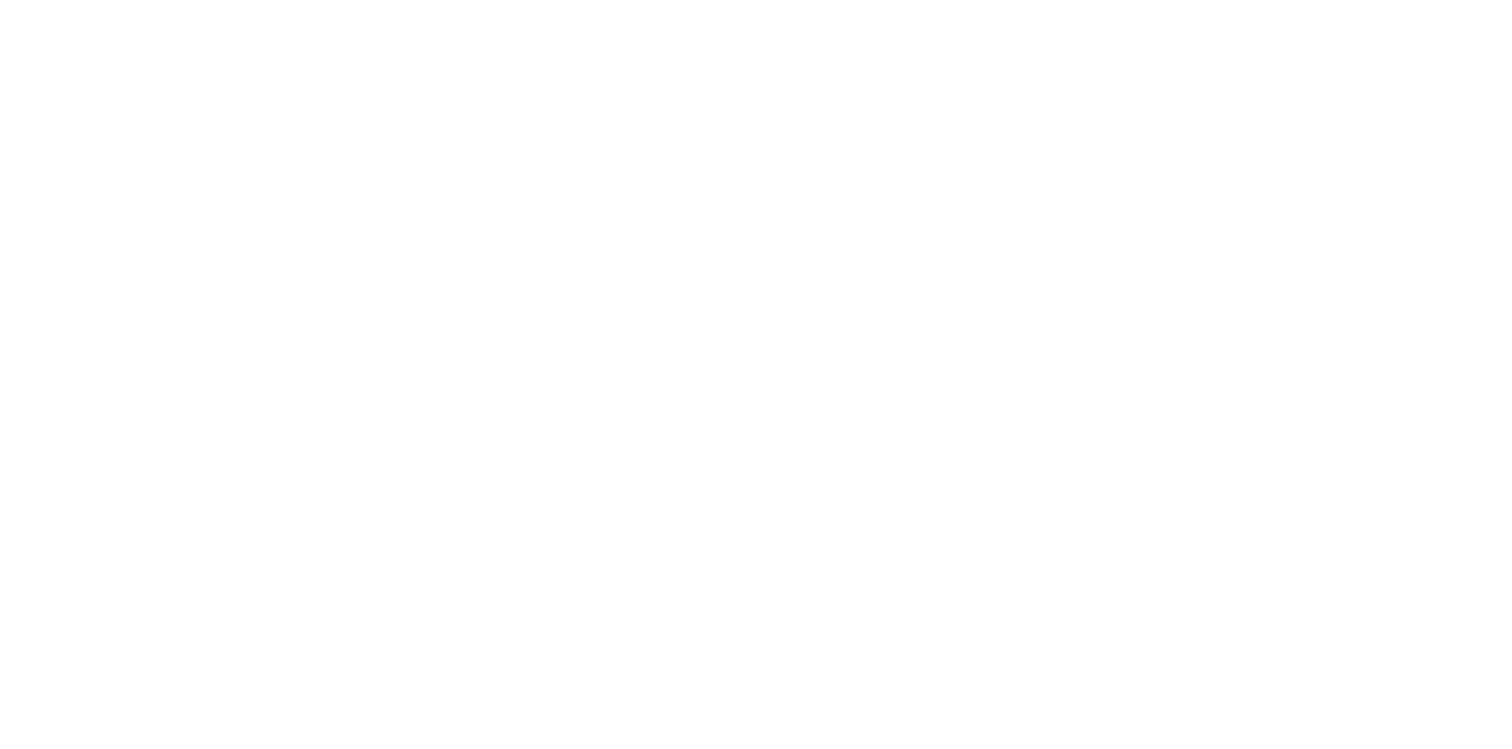 scroll, scrollTop: 0, scrollLeft: 0, axis: both 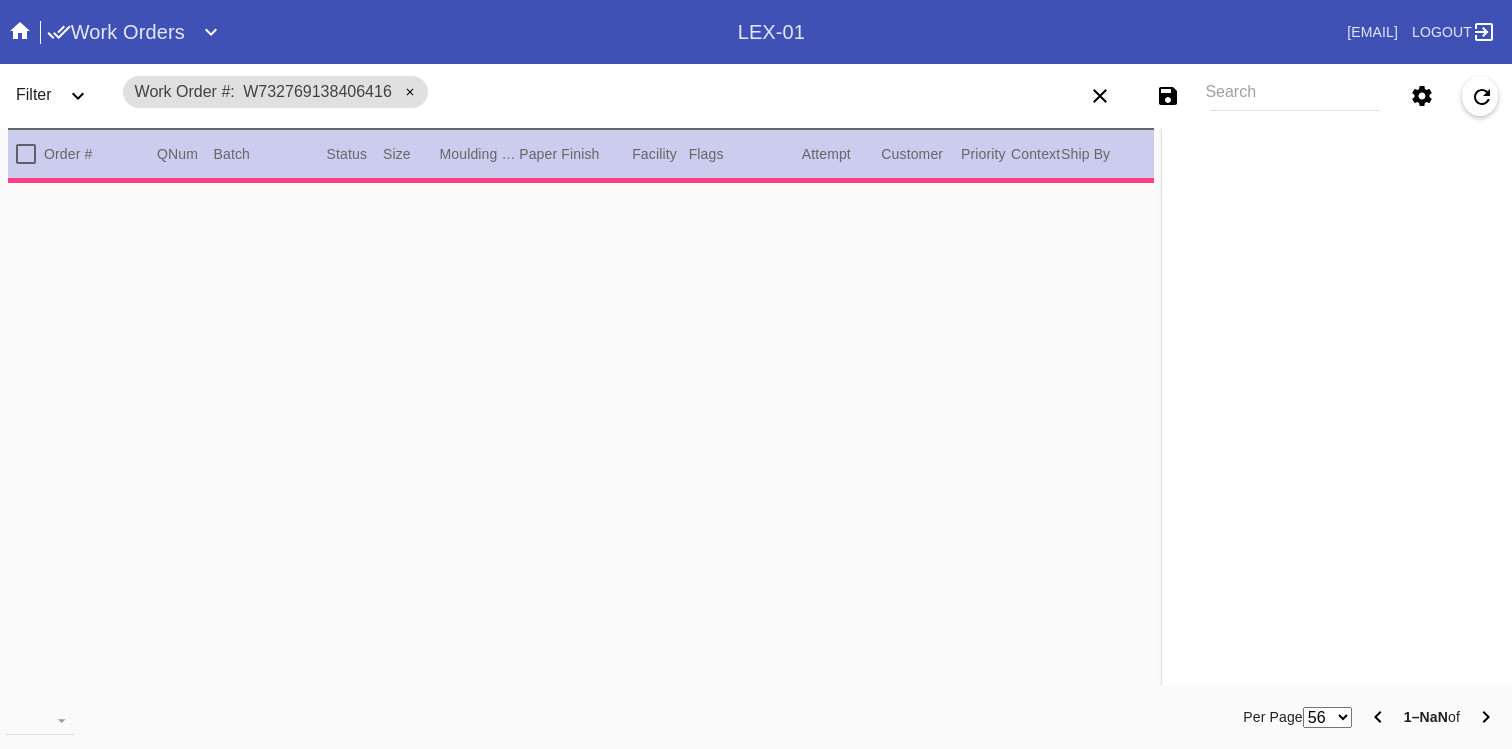 type on "2.5" 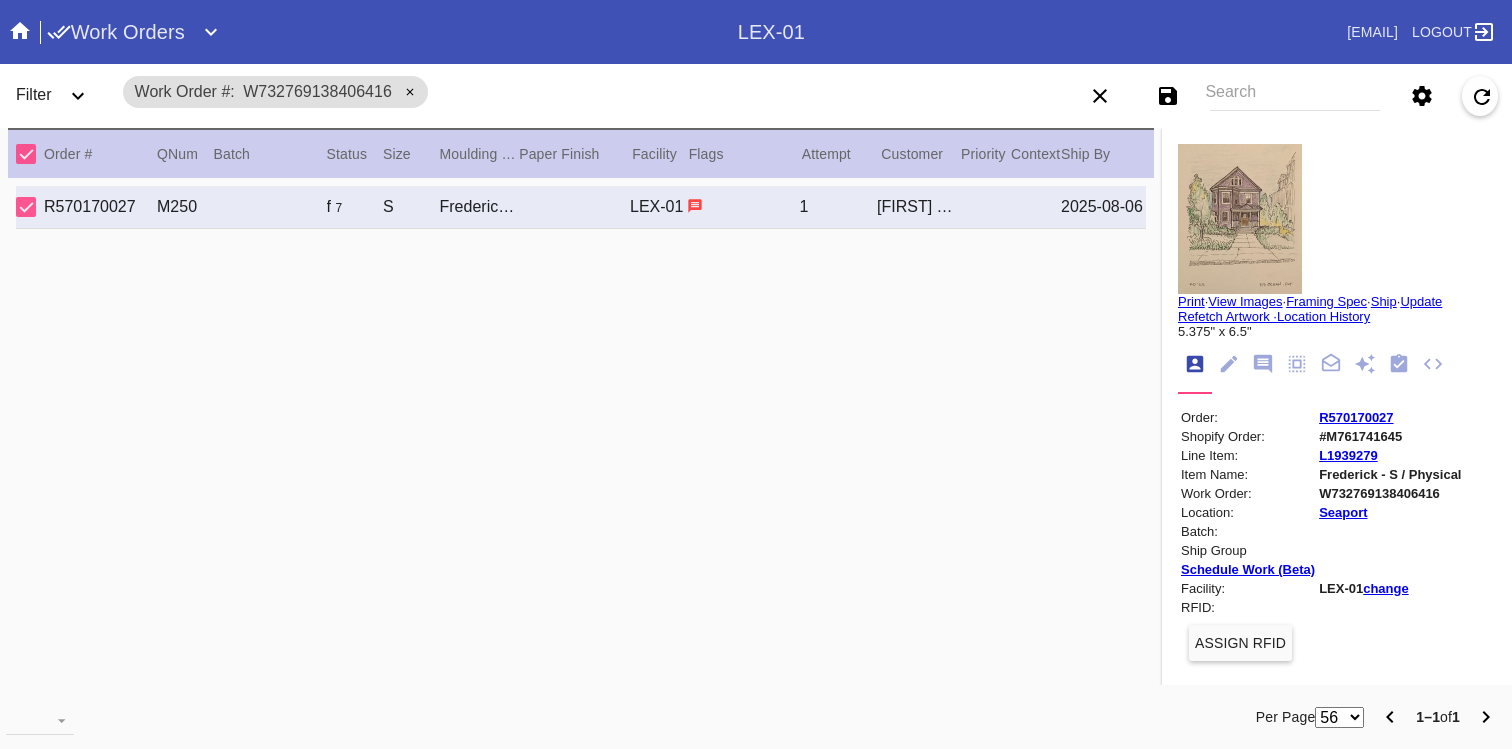 click 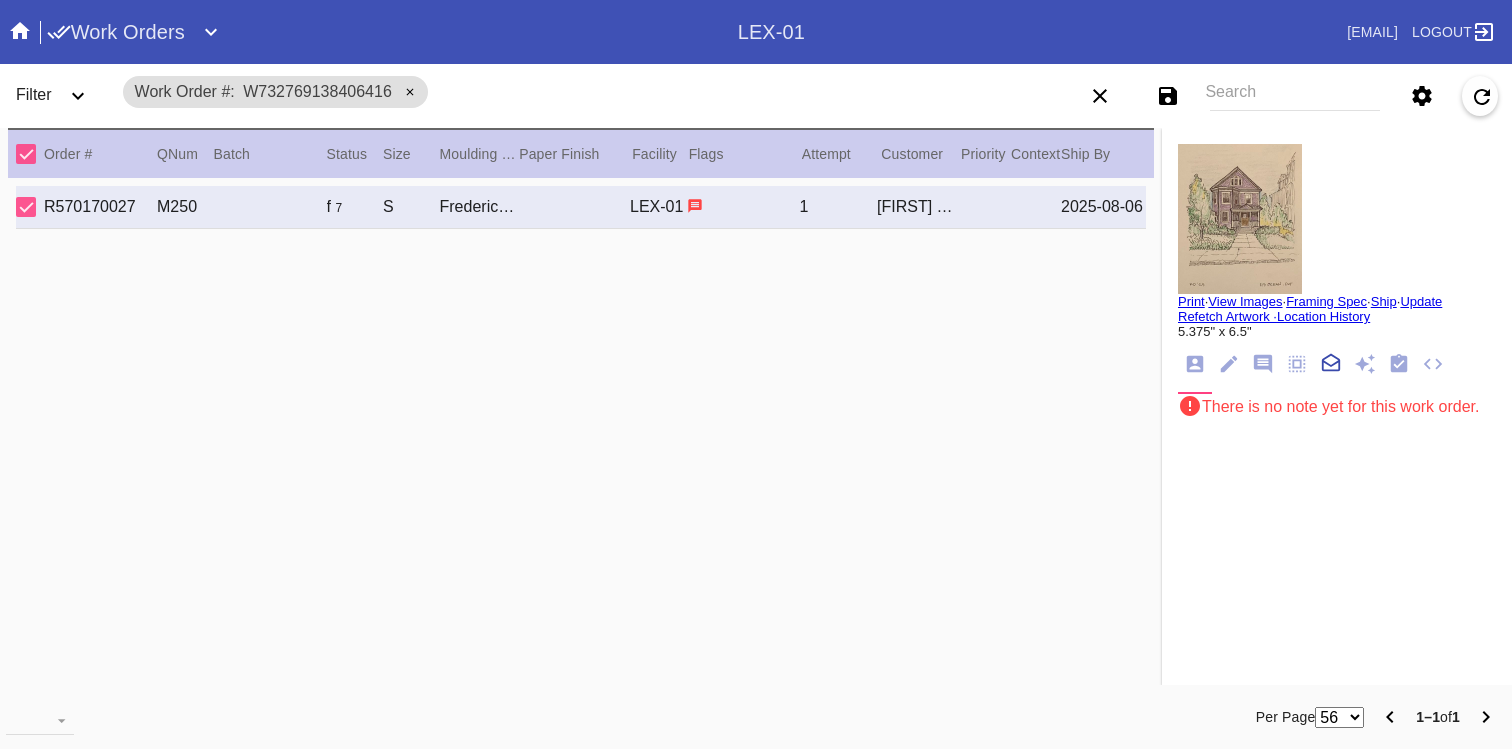 scroll, scrollTop: 221, scrollLeft: 0, axis: vertical 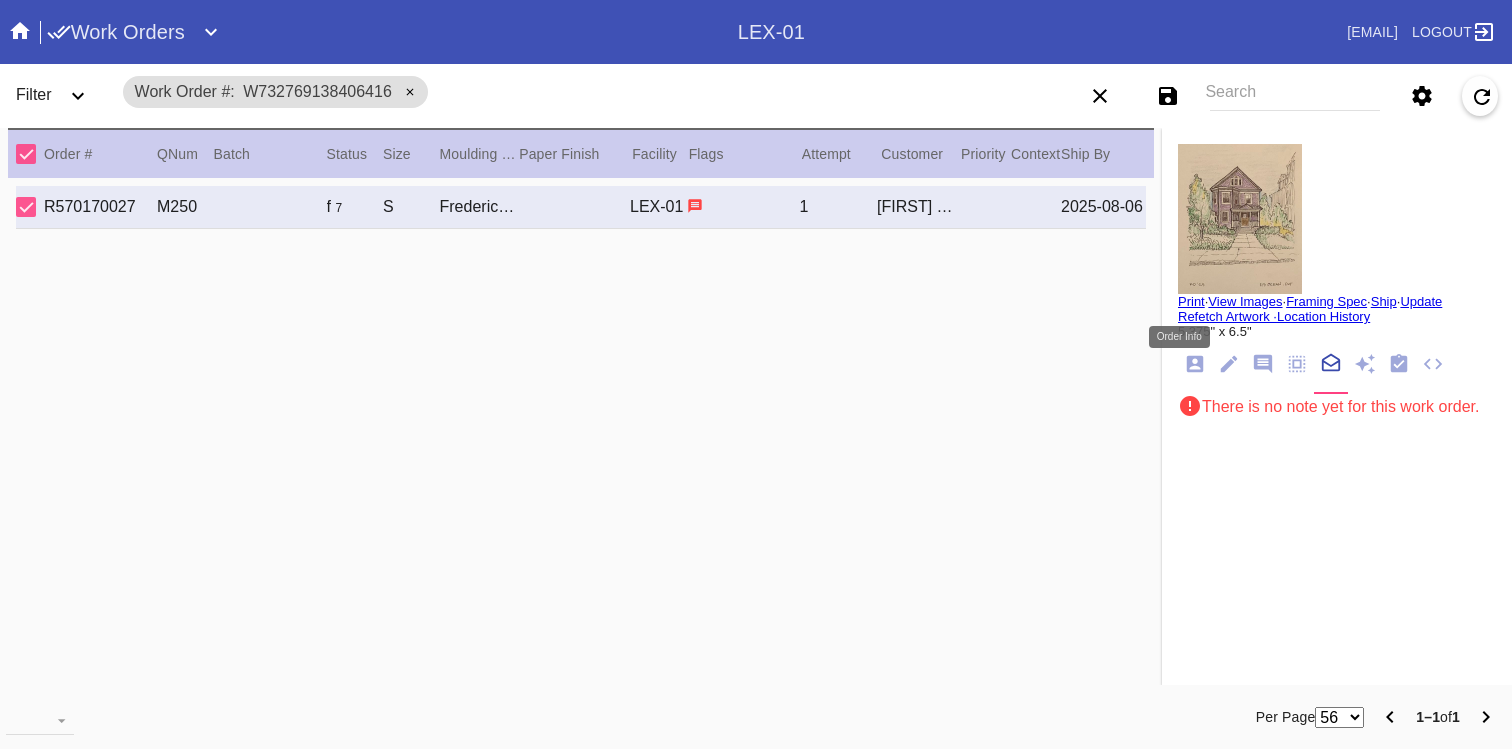 click 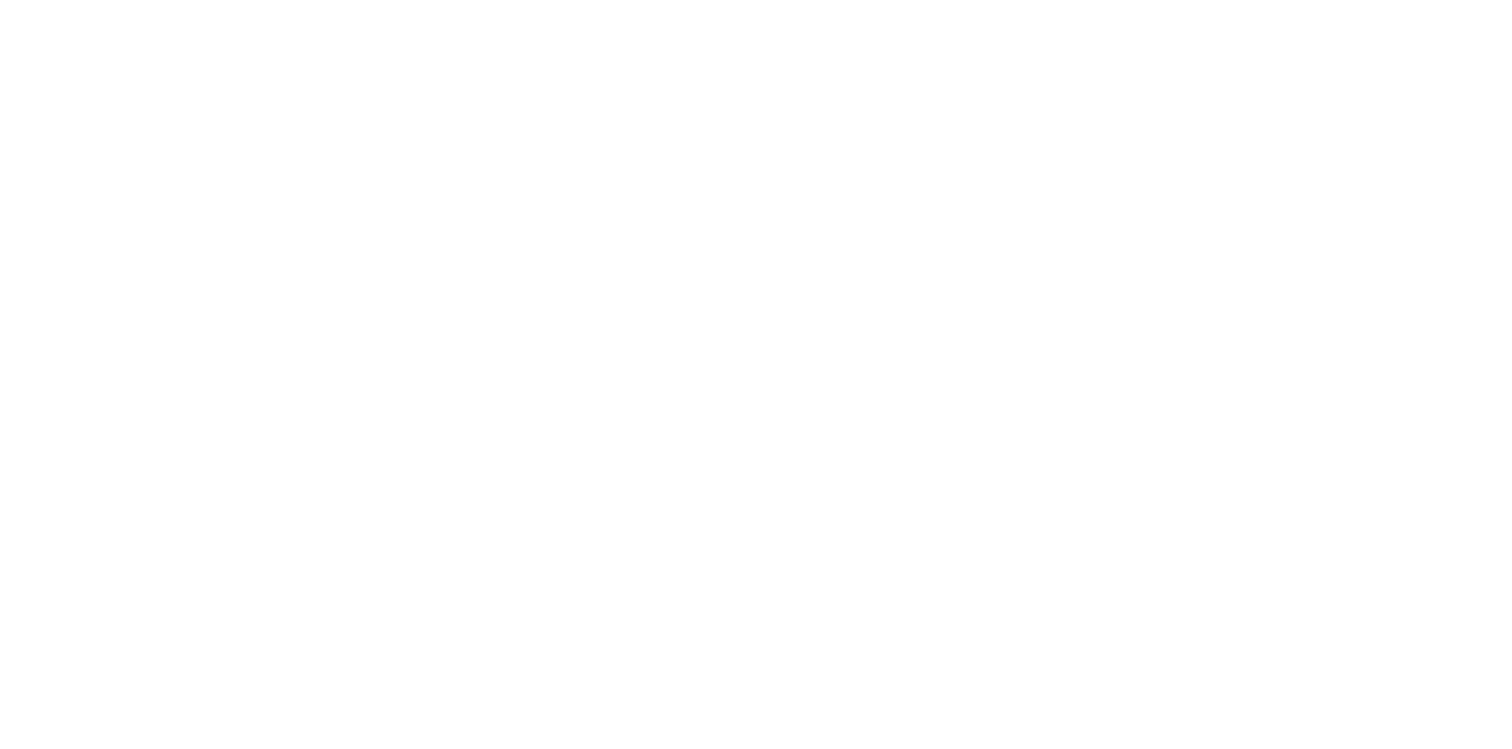 scroll, scrollTop: 0, scrollLeft: 0, axis: both 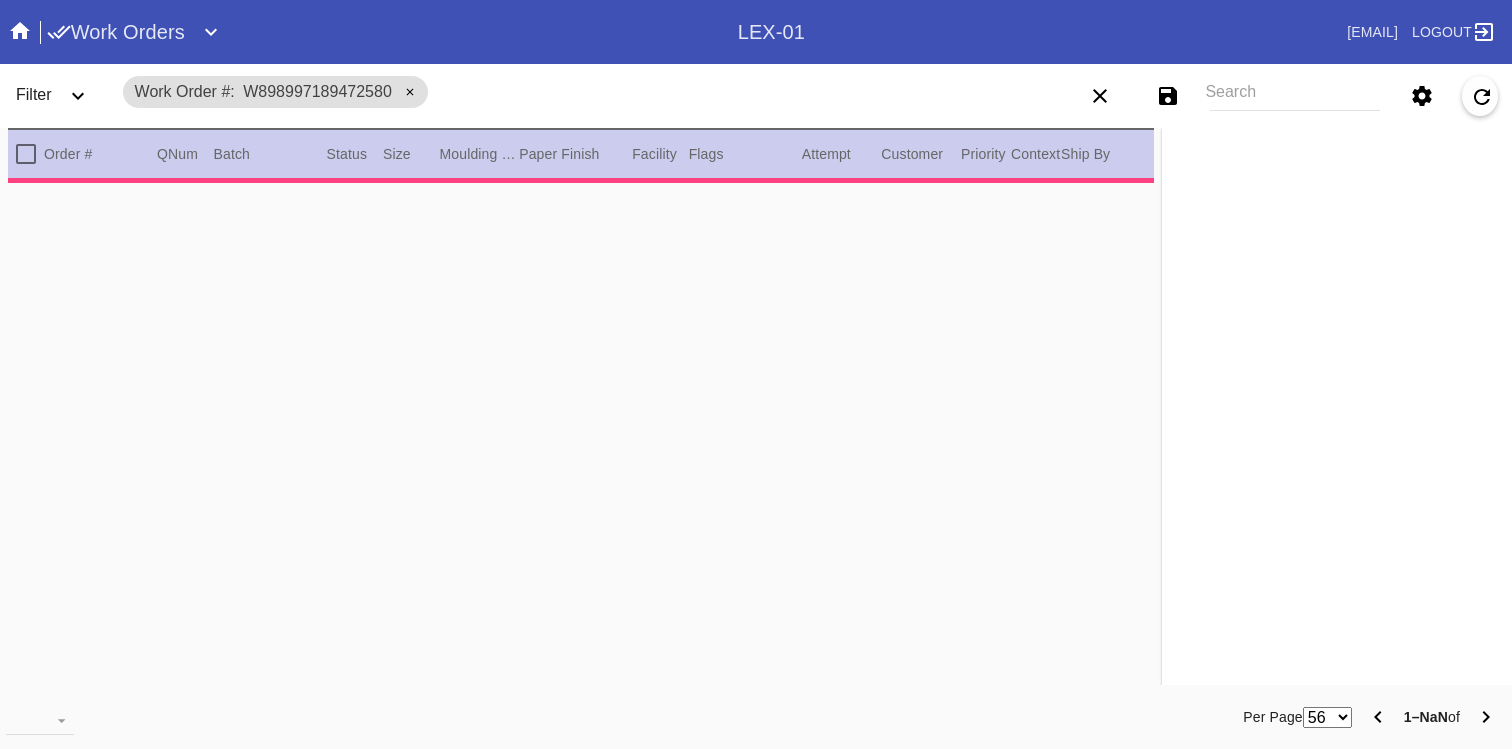 type on "2.0" 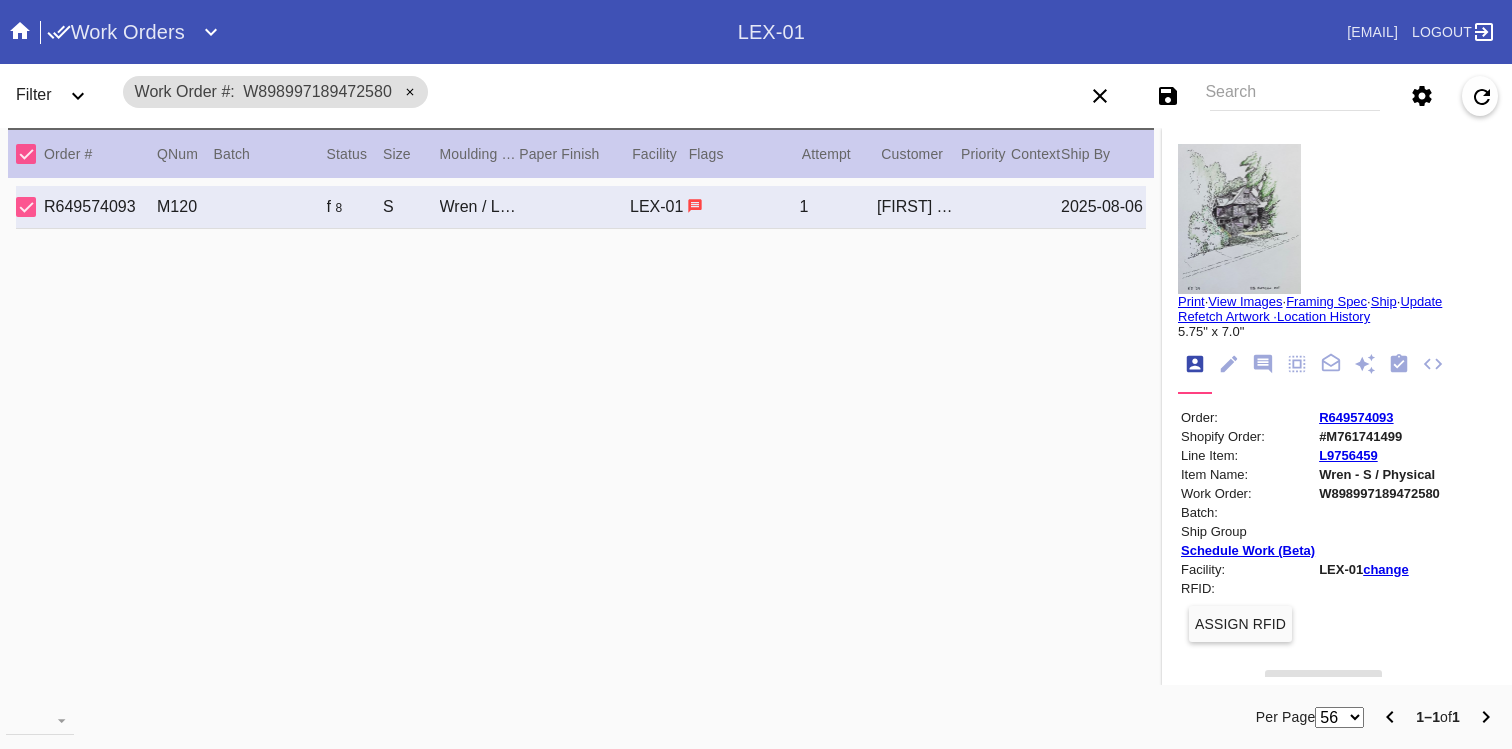 click 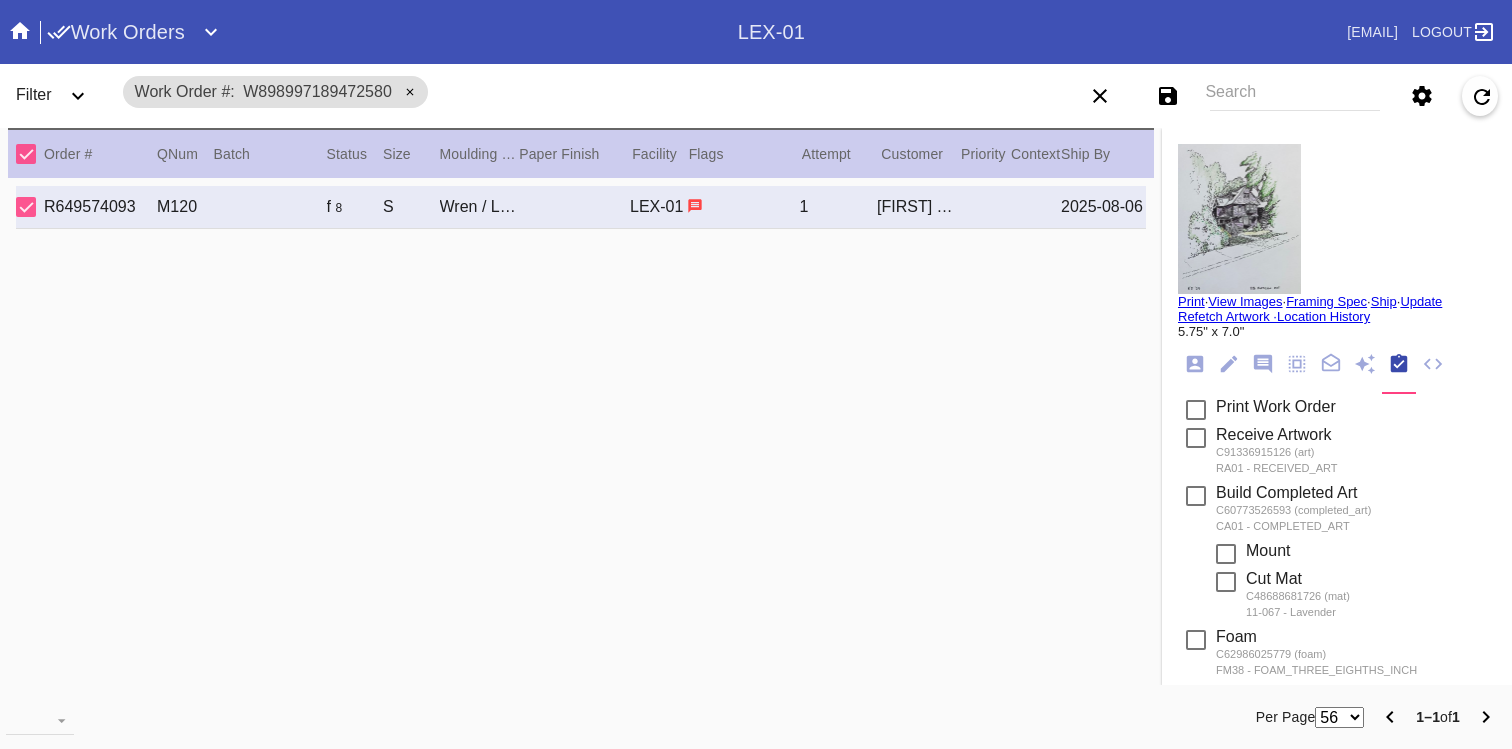 click 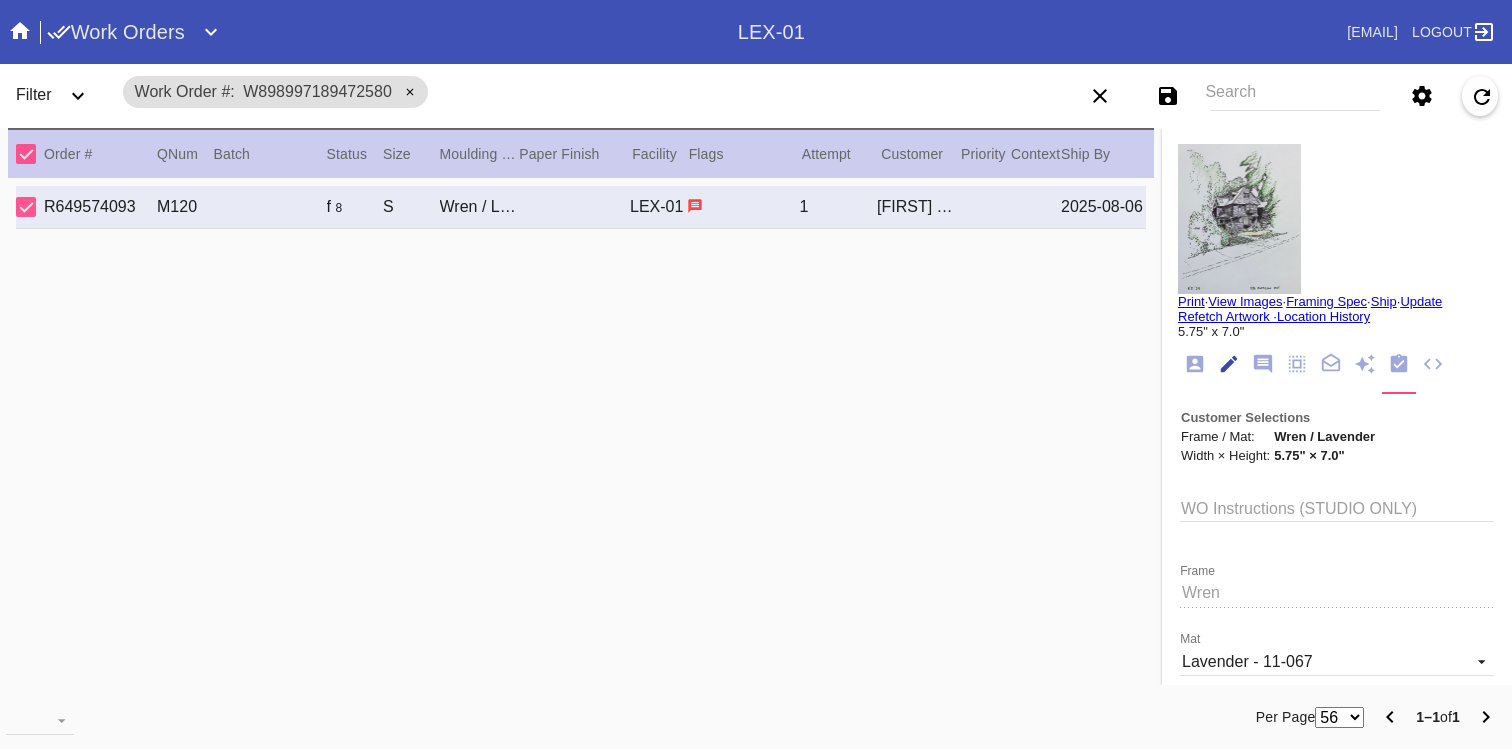 scroll, scrollTop: 73, scrollLeft: 0, axis: vertical 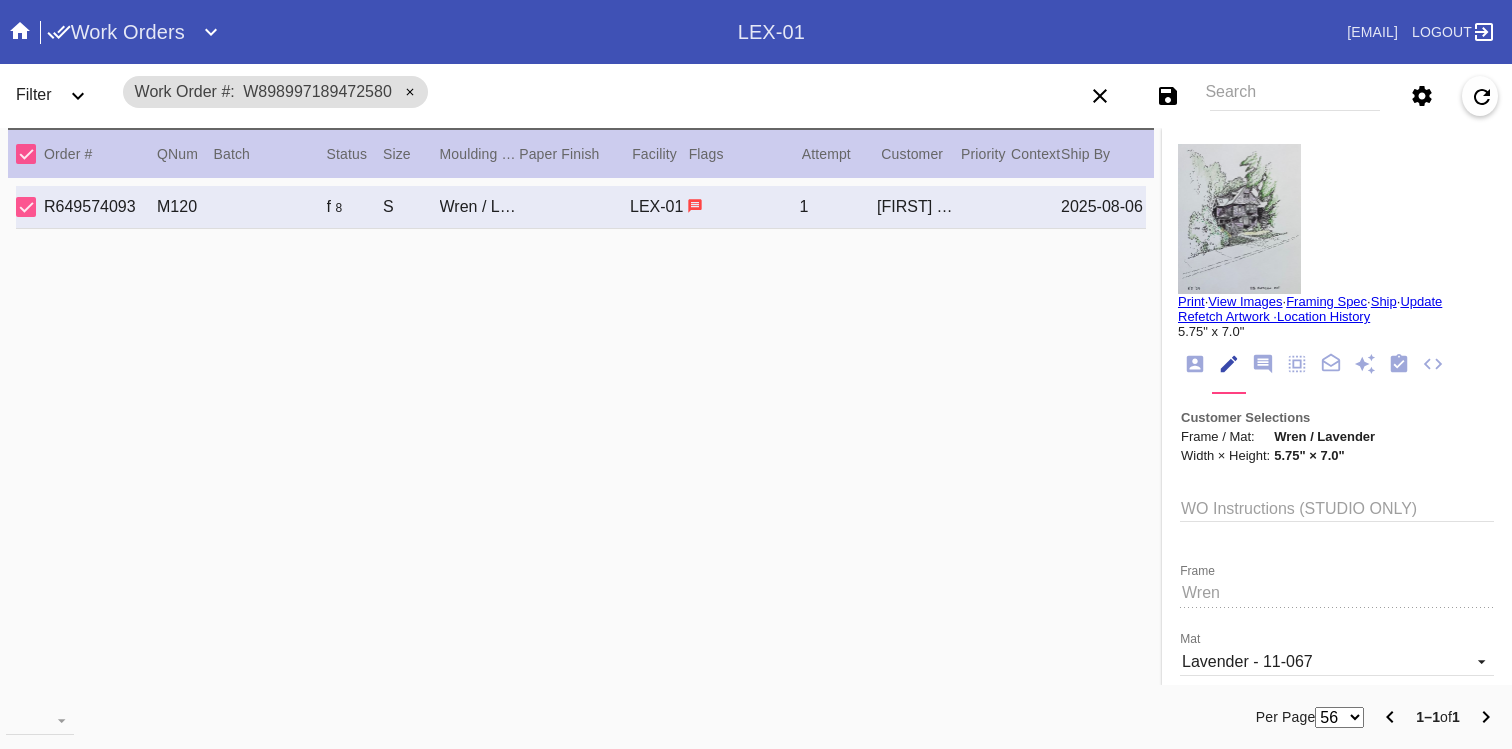 click on "Notes" 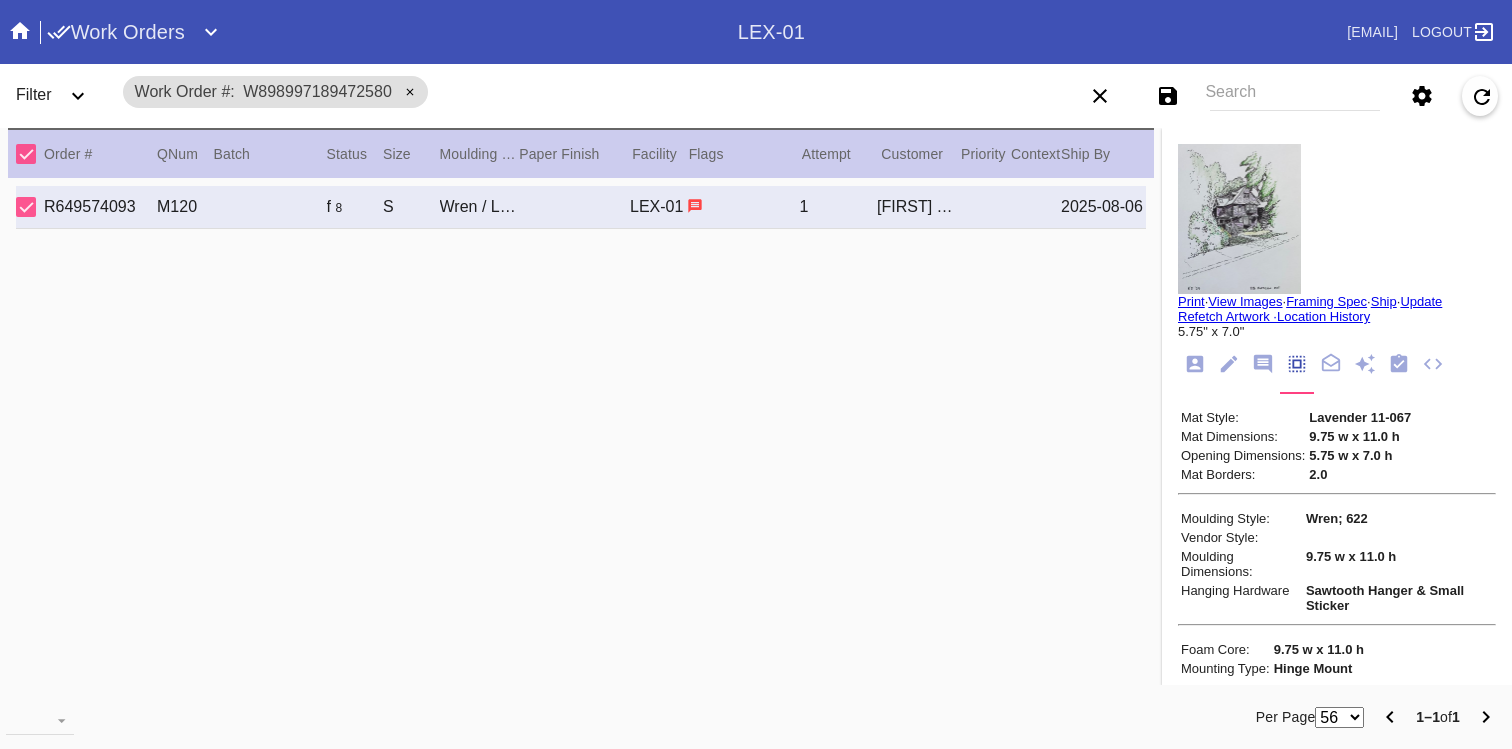 click 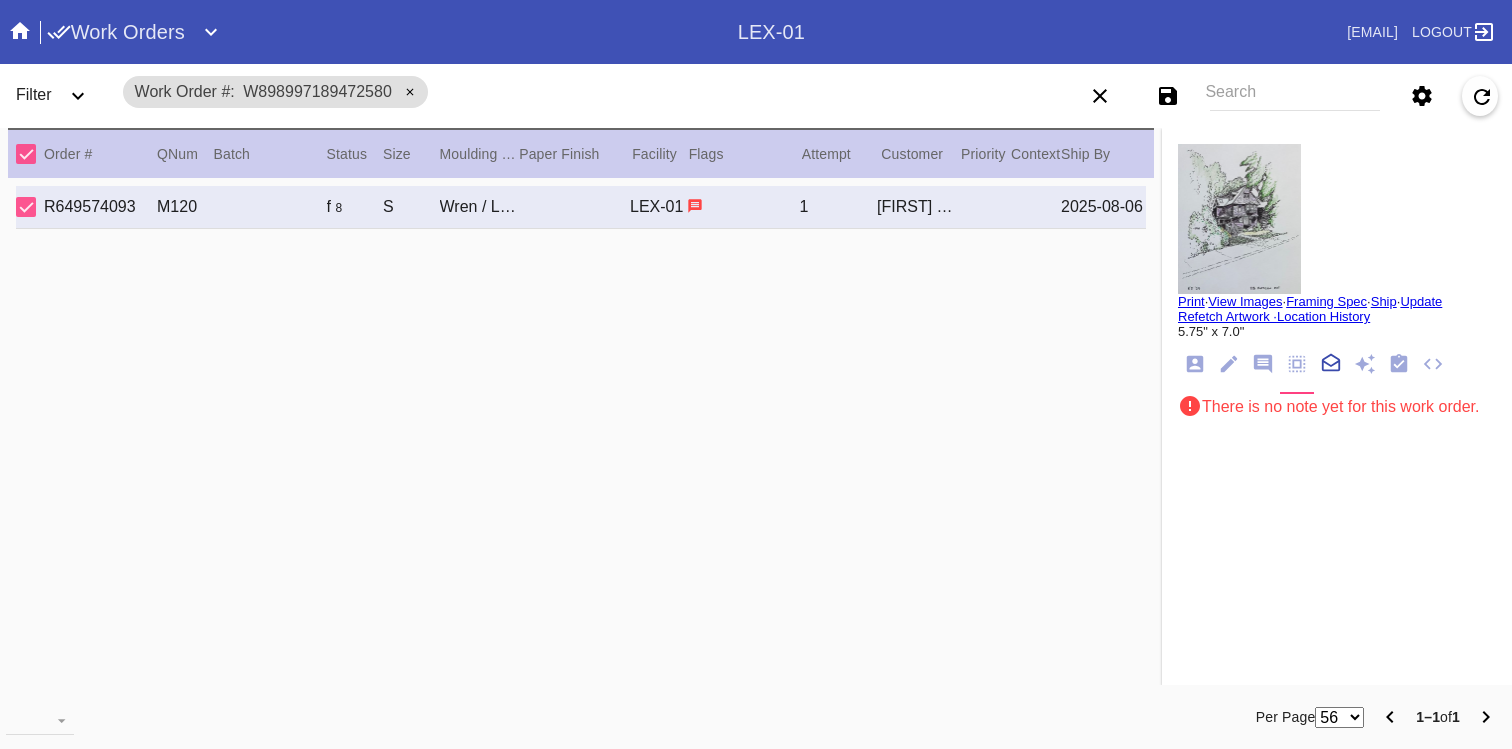 scroll, scrollTop: 221, scrollLeft: 0, axis: vertical 